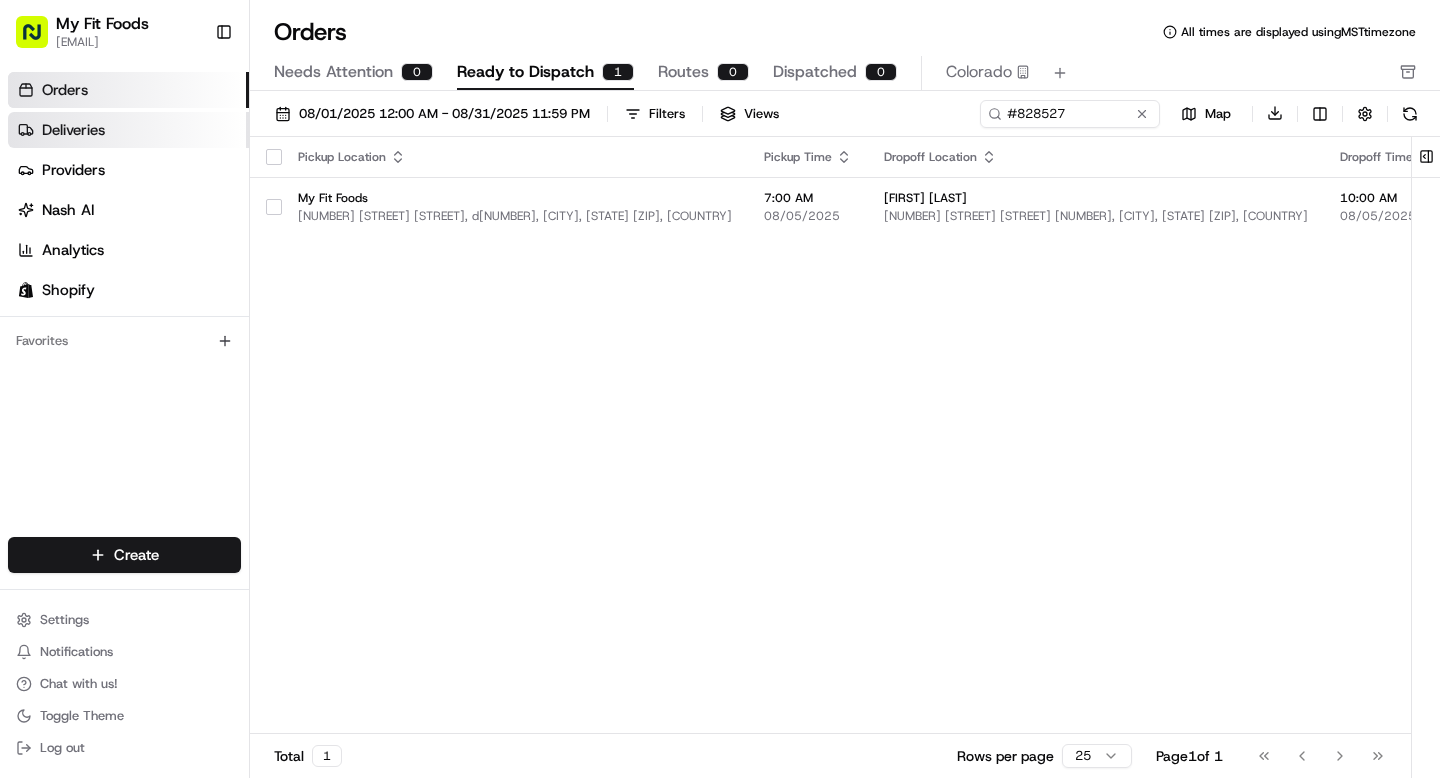 scroll, scrollTop: 0, scrollLeft: 0, axis: both 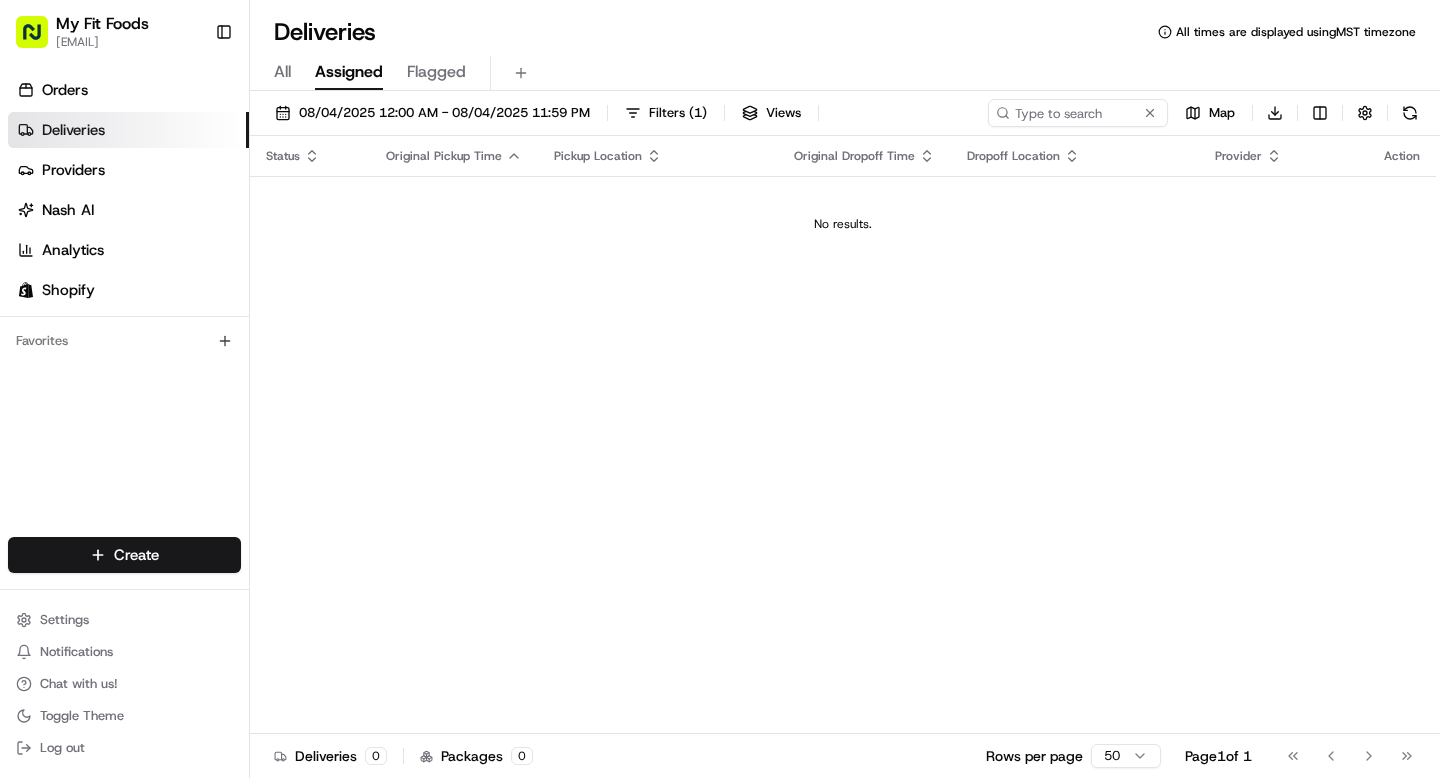 click on "All" at bounding box center [282, 72] 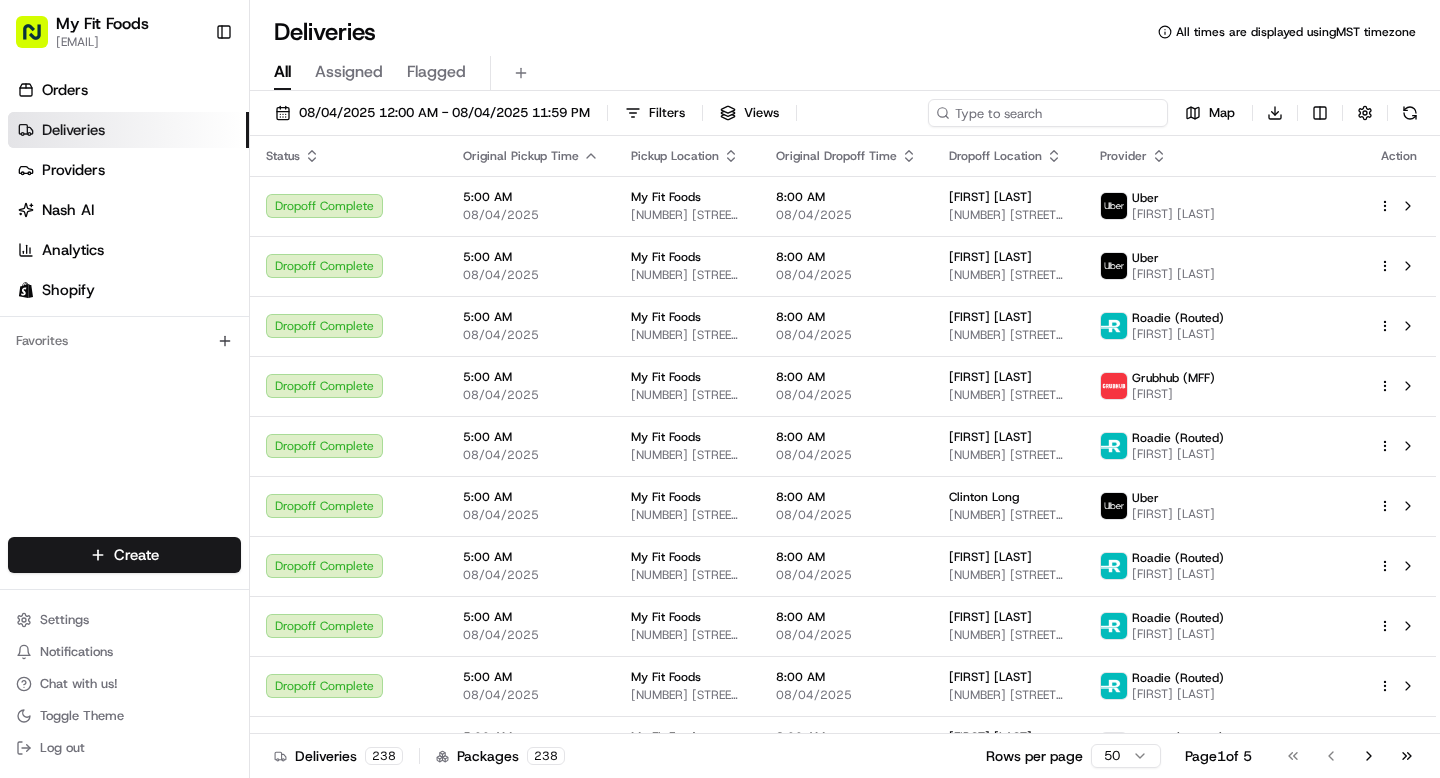 click at bounding box center [1048, 113] 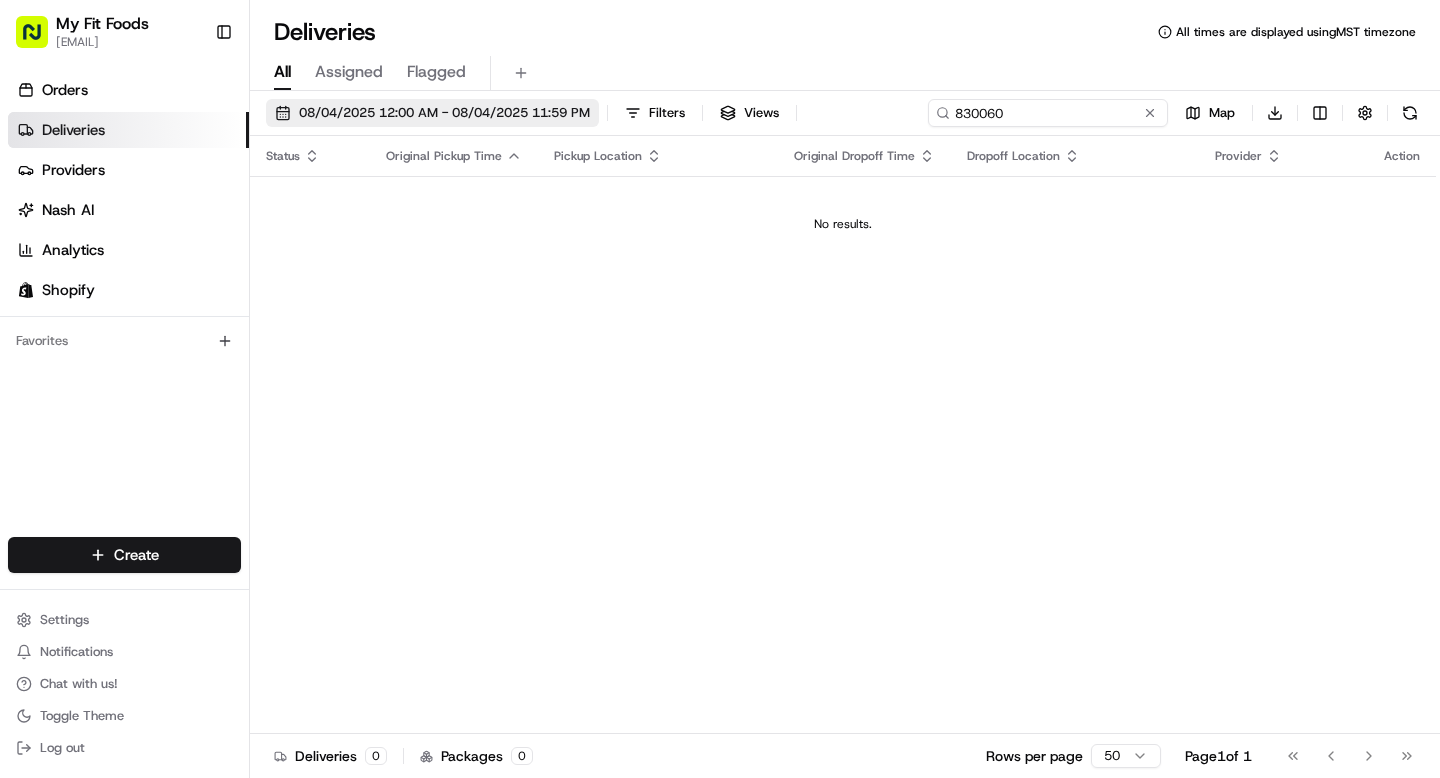 type on "830060" 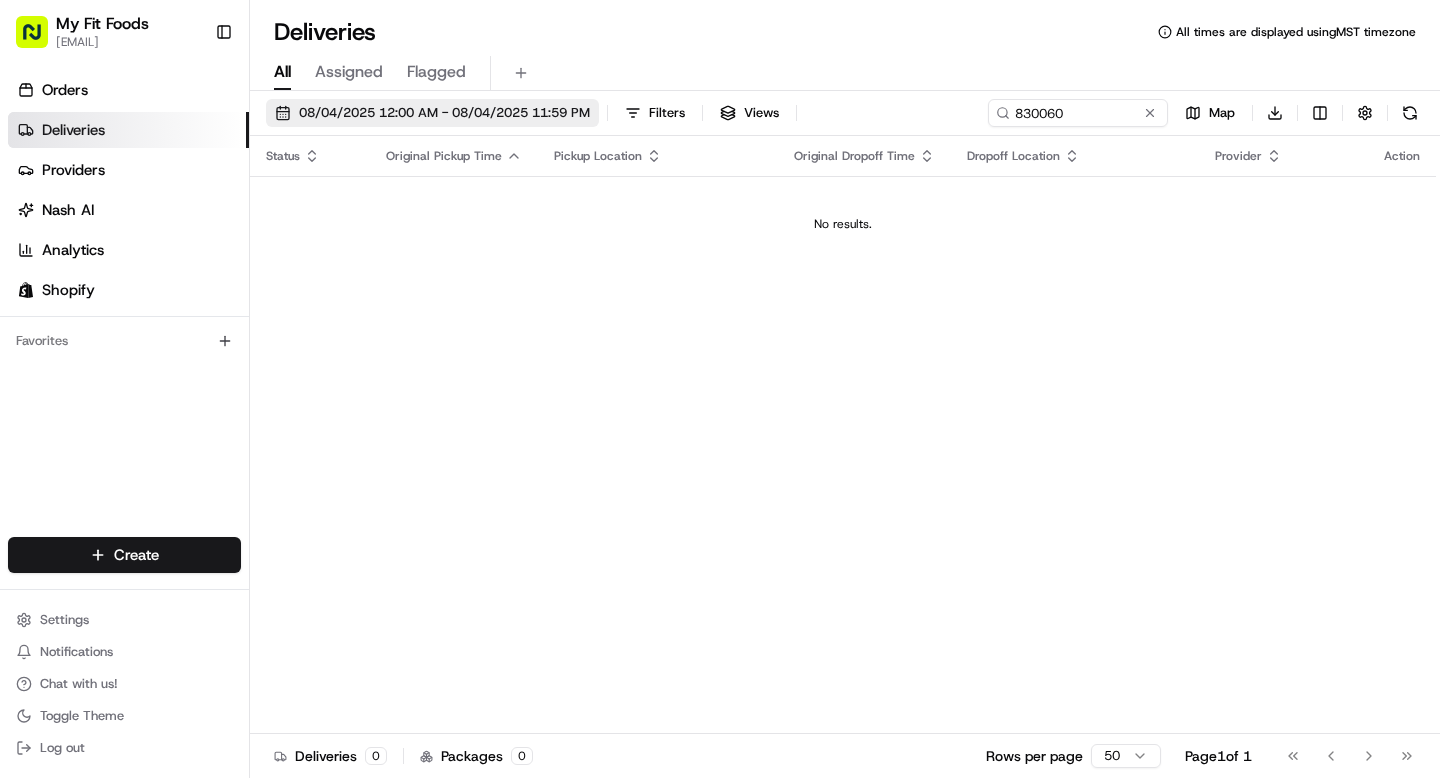click on "08/04/2025 12:00 AM - 08/04/2025 11:59 PM" at bounding box center [444, 113] 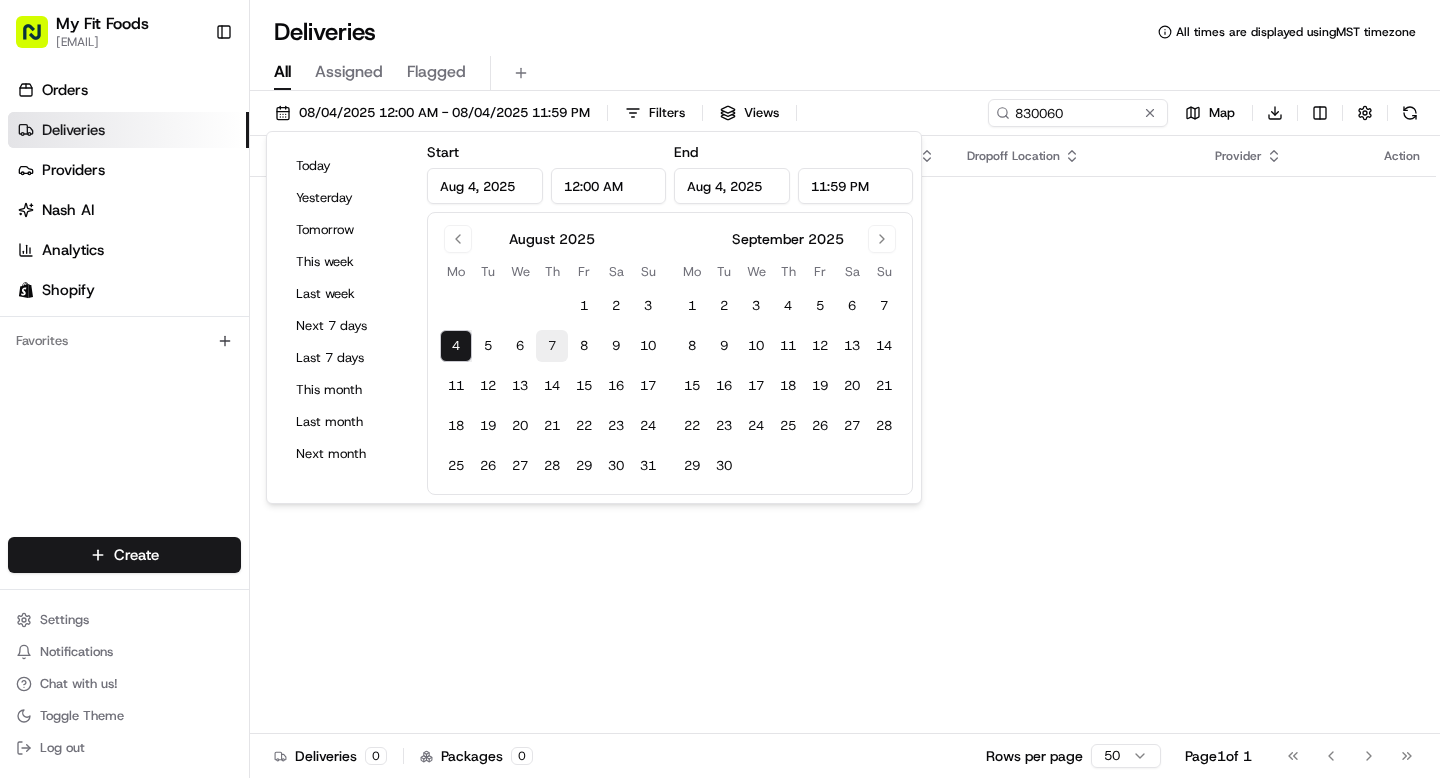 click on "7" at bounding box center (552, 346) 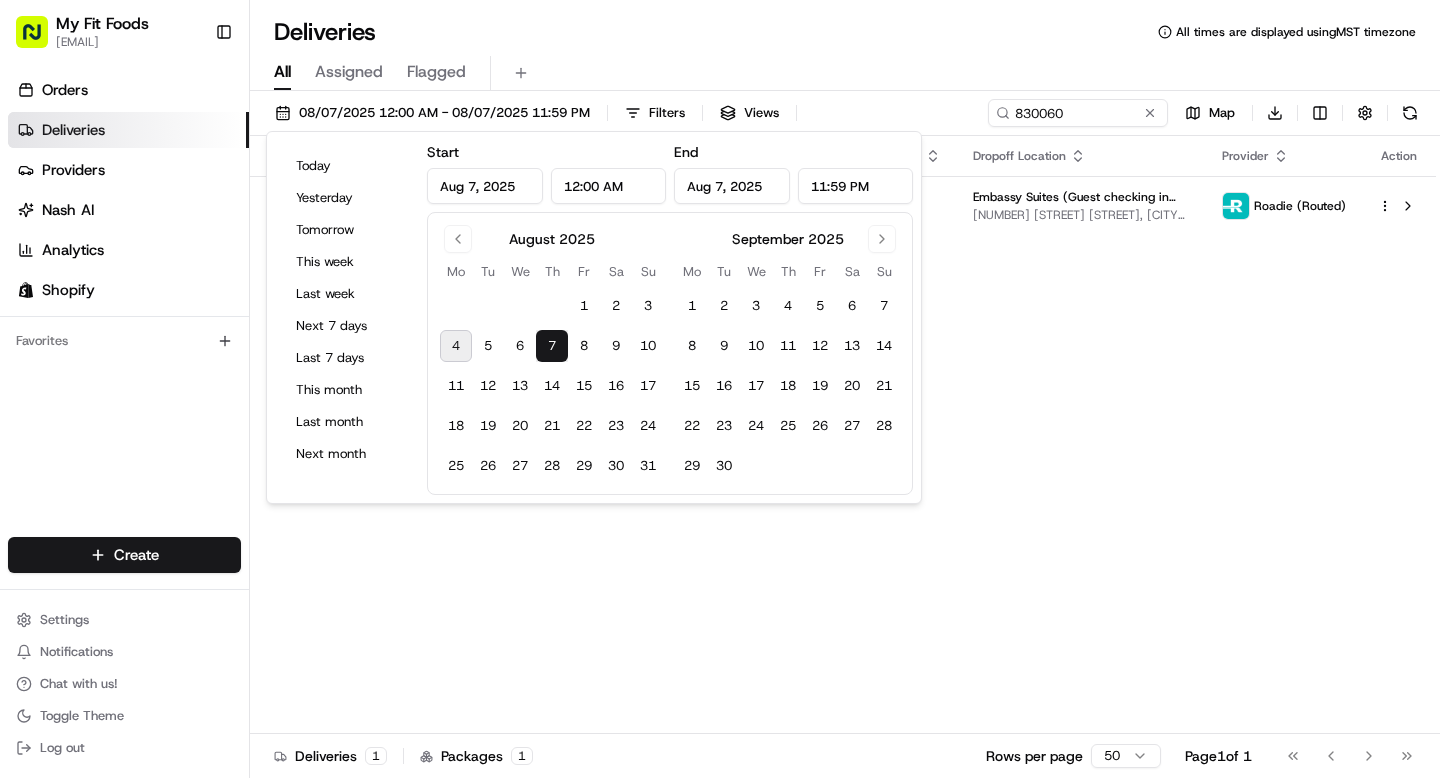 click on "Status Original Pickup Time Pickup Location Original Dropoff Time Dropoff Location Provider Action Created [NUMBER] [TIME] [TIMEZONE] [FIRST] [LAST] [NUMBER] [STREET] [STREET], [CITY], [STATE] [ZIP], [COUNTRY] [NUMBER] [TIME] [TIMEZONE] Embassy Suites (Guest checking in 08/07) [NUMBER] [STREET] [STREET], [CITY], [STATE] [ZIP], [COUNTRY] Roadie ( Routed)" at bounding box center (843, 435) 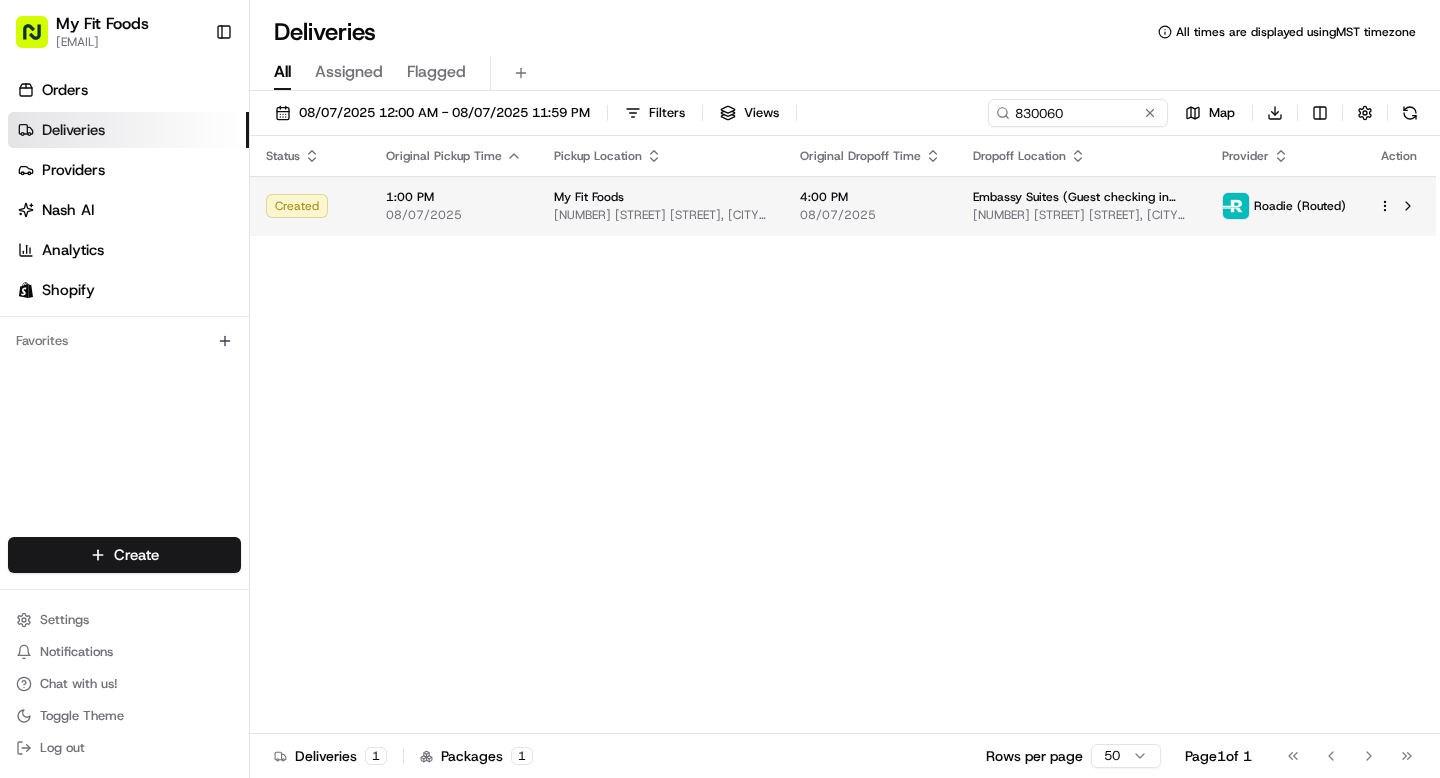 click on "[NUMBER] [STREET] [STREET], [CITY], [STATE] [ZIP], [COUNTRY]" at bounding box center [1081, 215] 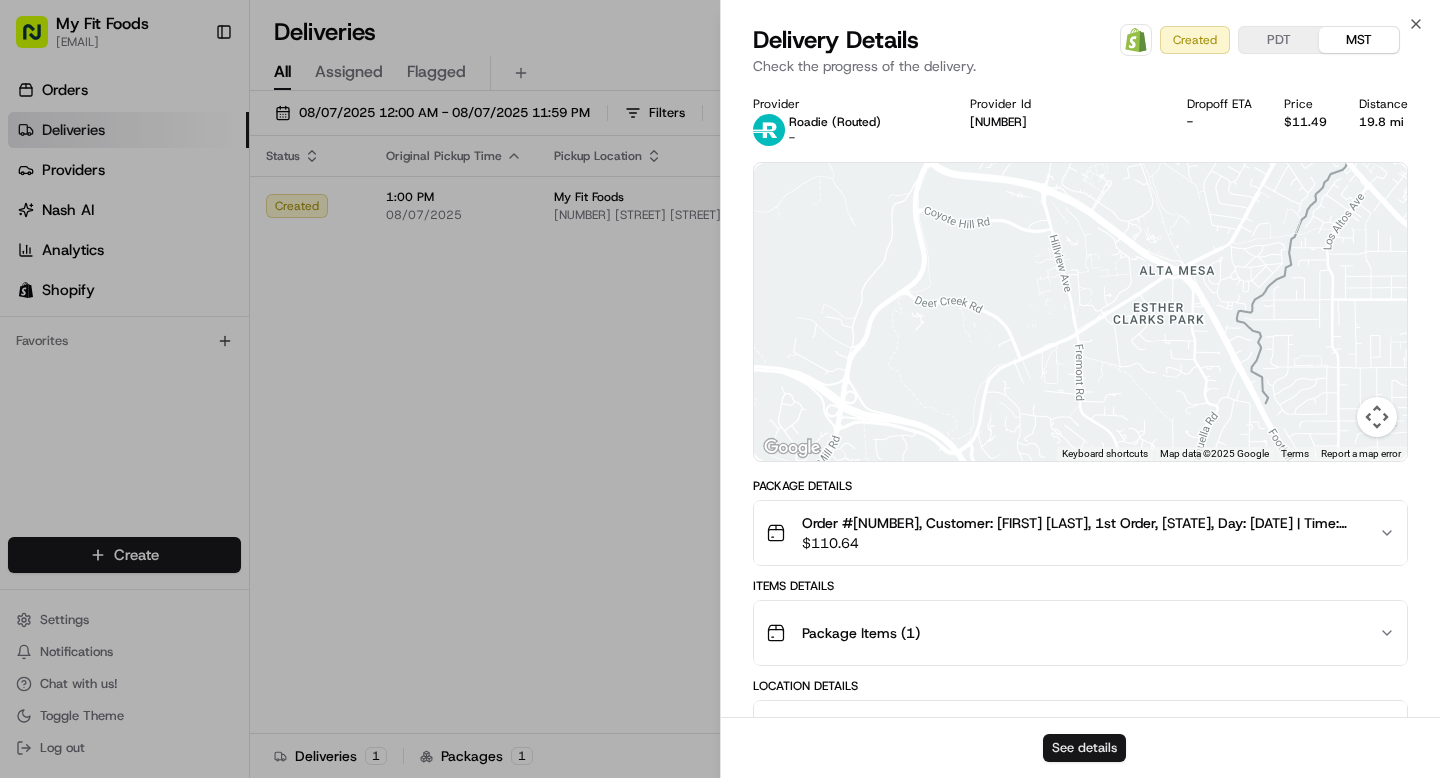 click on "See details" at bounding box center [1084, 748] 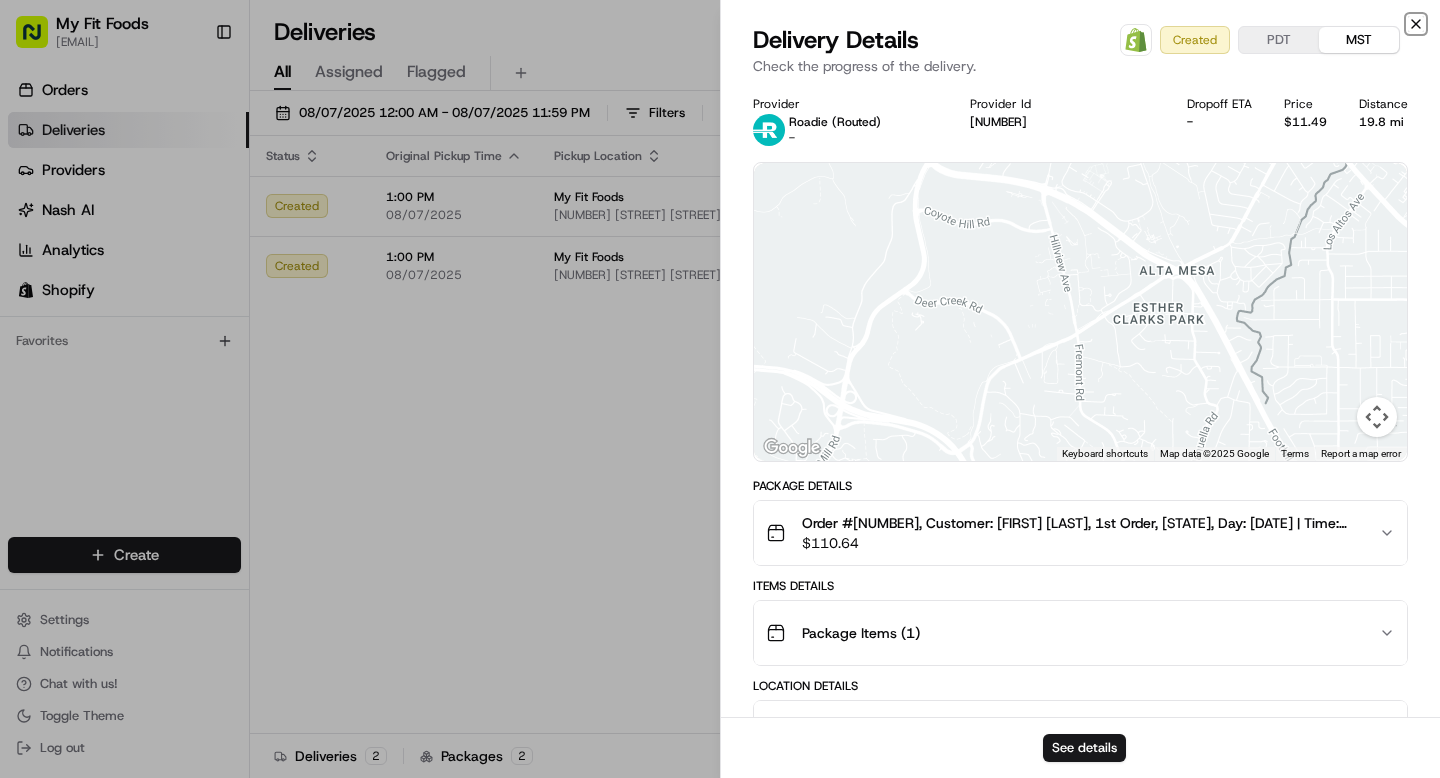 click 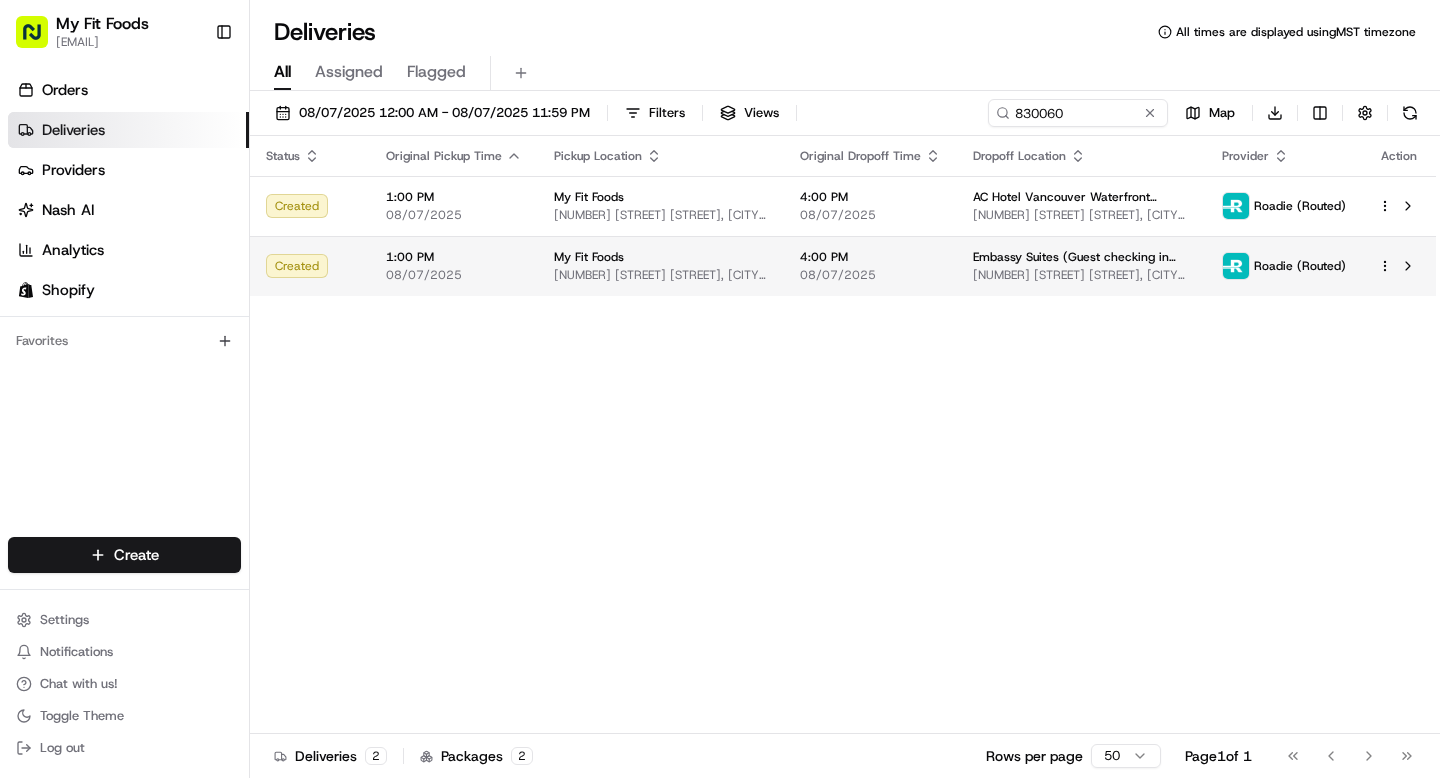 click at bounding box center [1399, 266] 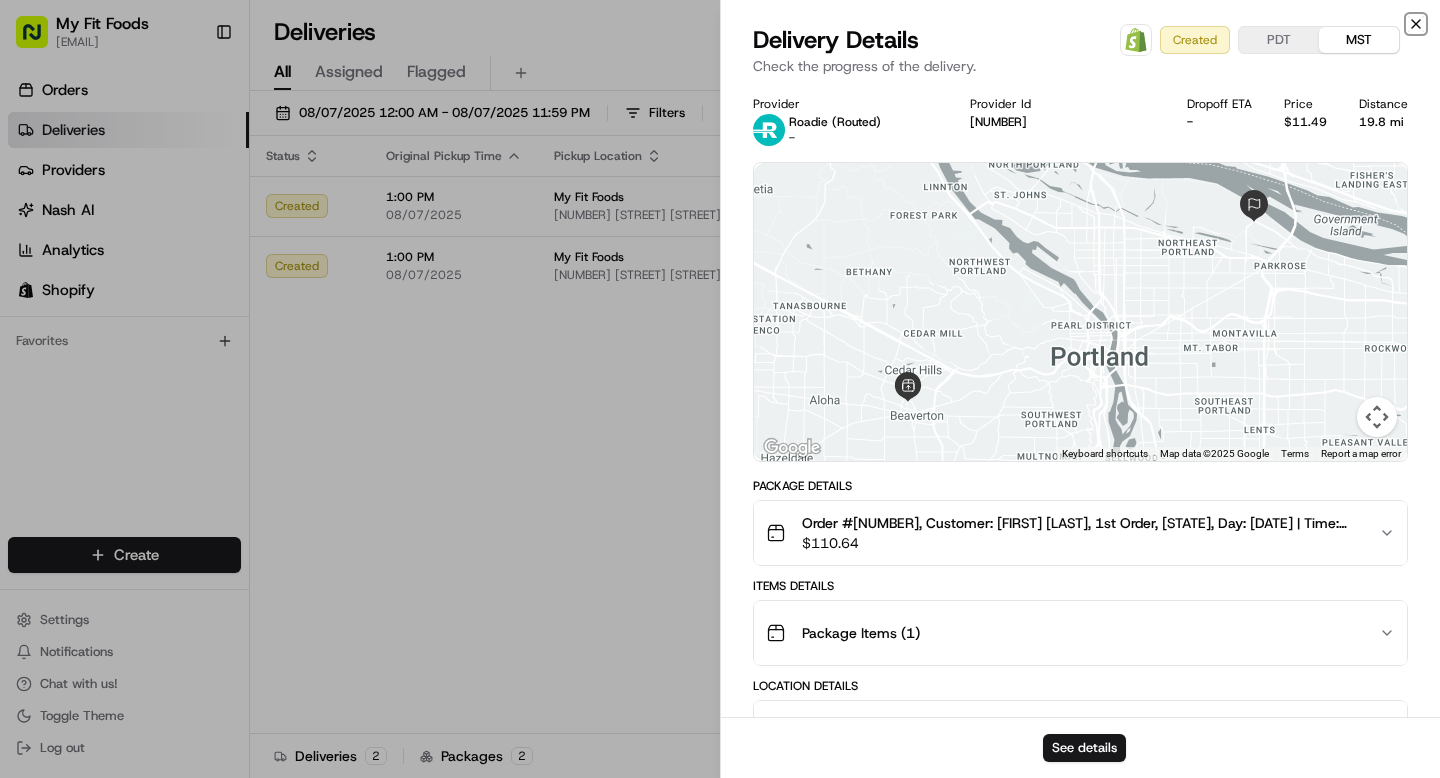 click 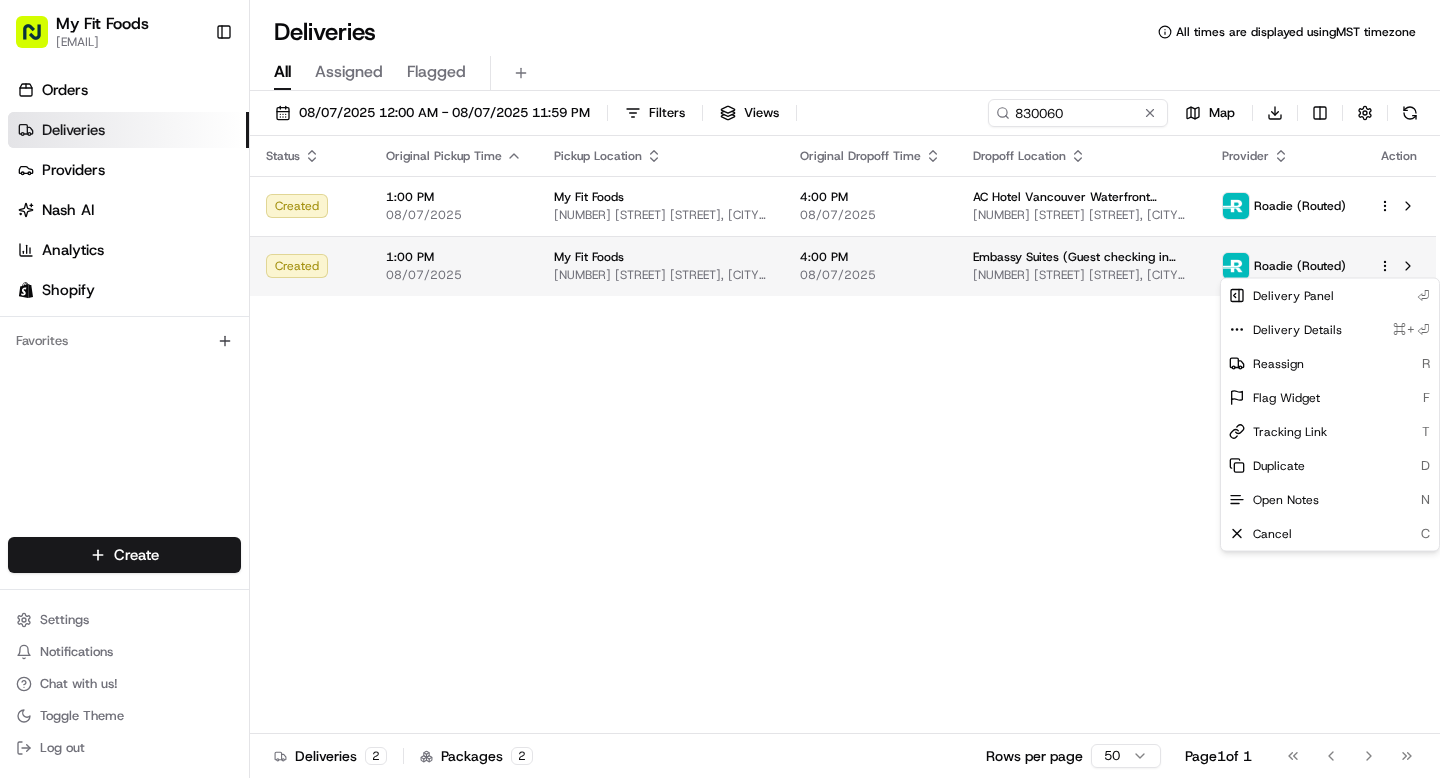 click on "[NUMBER] [STREET] [STREET], [CITY], [STATE] [ZIP], [COUNTRY] [NUMBER] [TIME] [TIMEZONE] [FIRST] [LAST]" at bounding box center (720, 389) 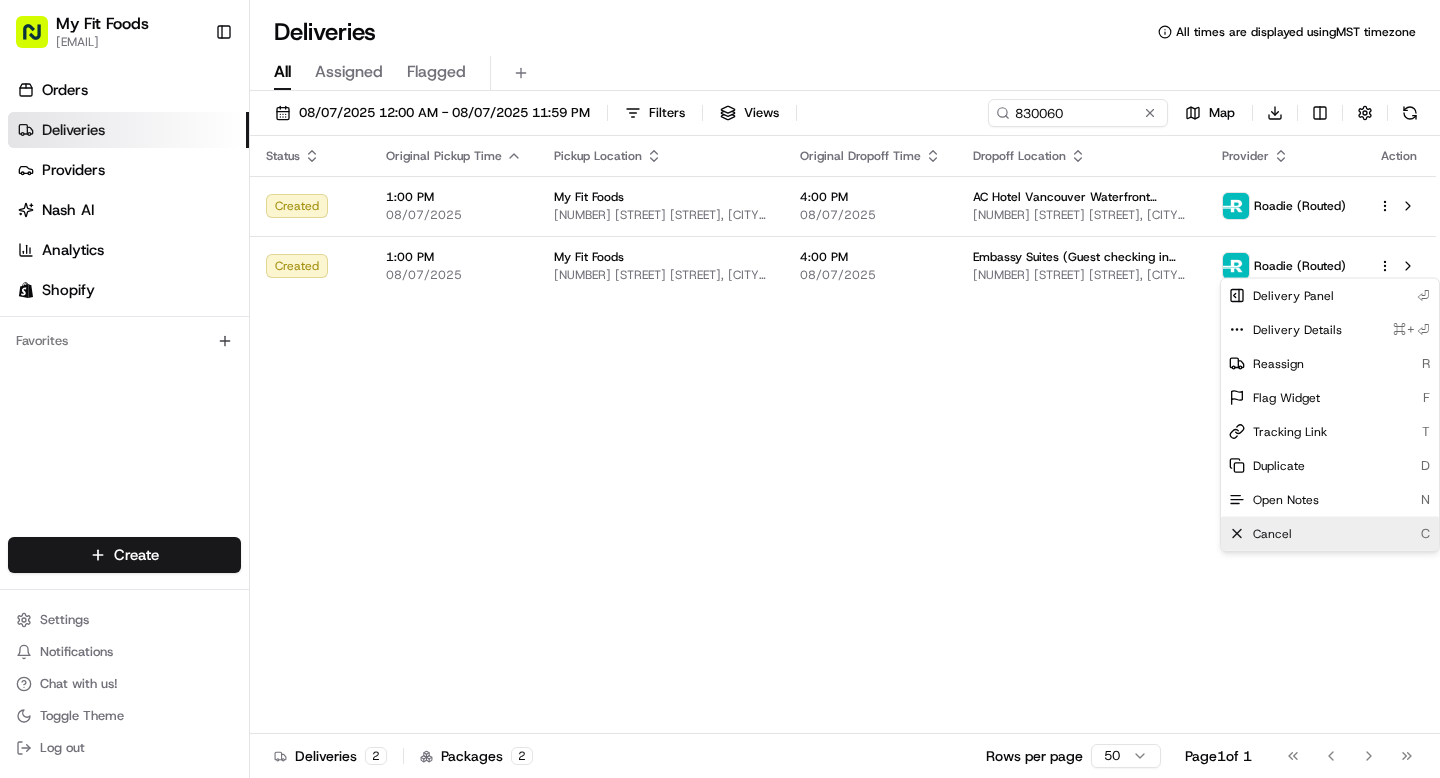 click on "Cancel C" at bounding box center (1330, 534) 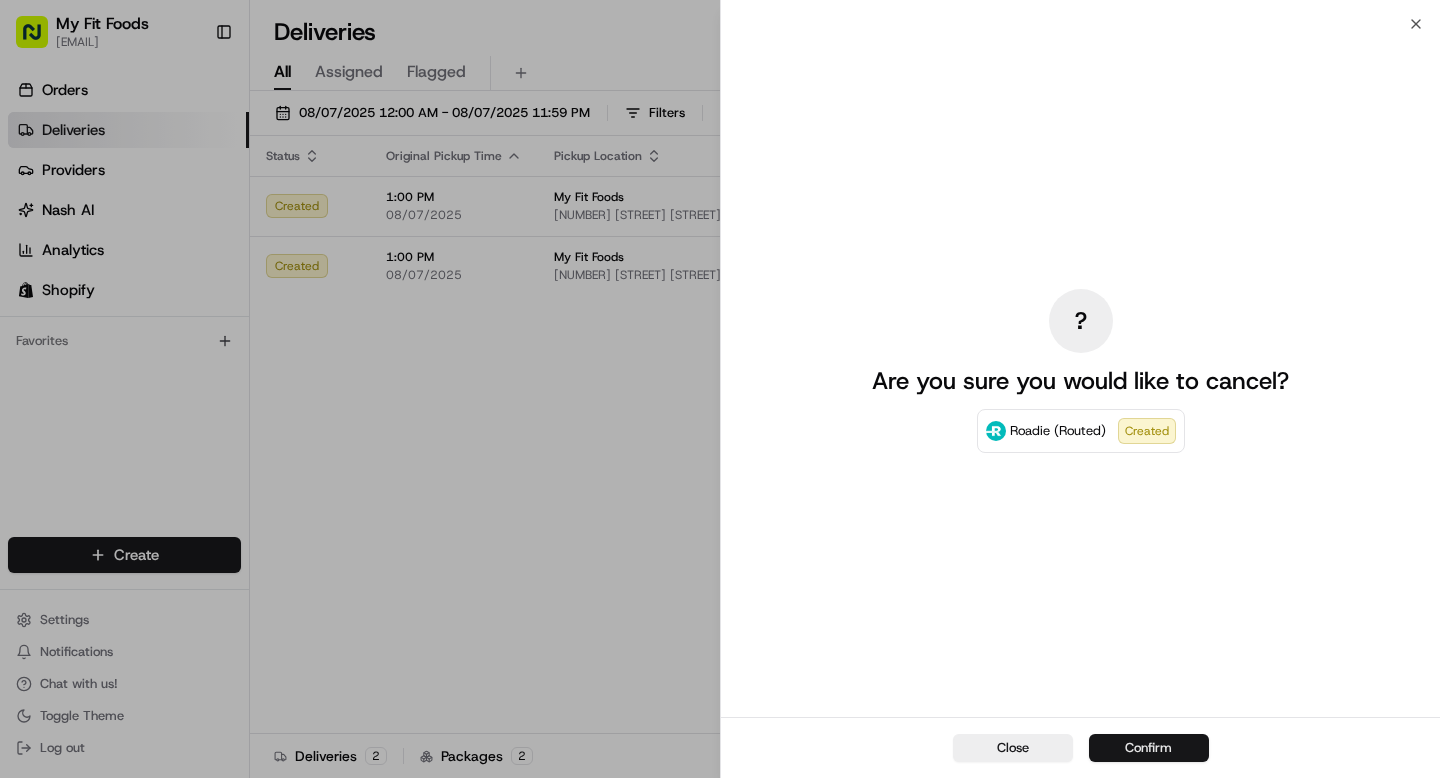 click on "Confirm" at bounding box center (1149, 748) 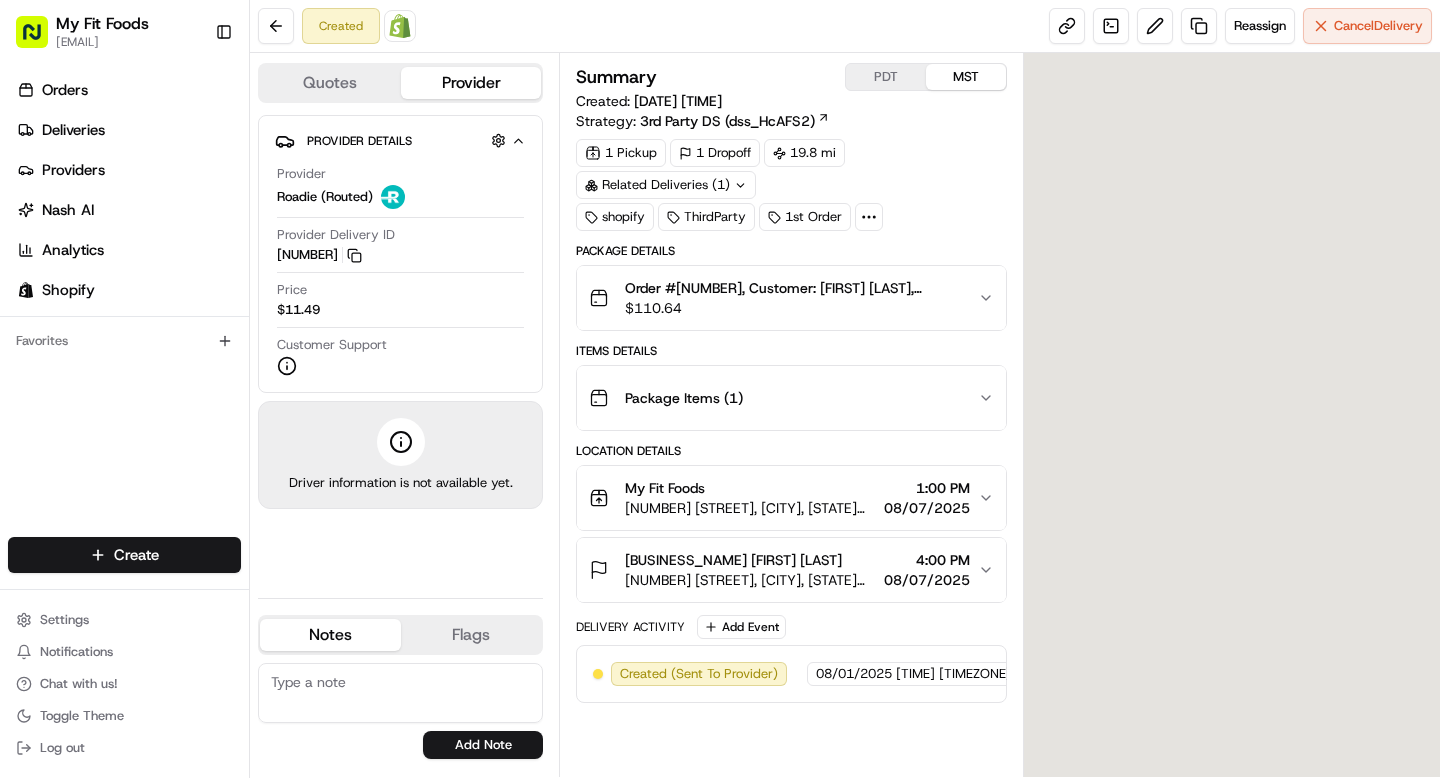 scroll, scrollTop: 0, scrollLeft: 0, axis: both 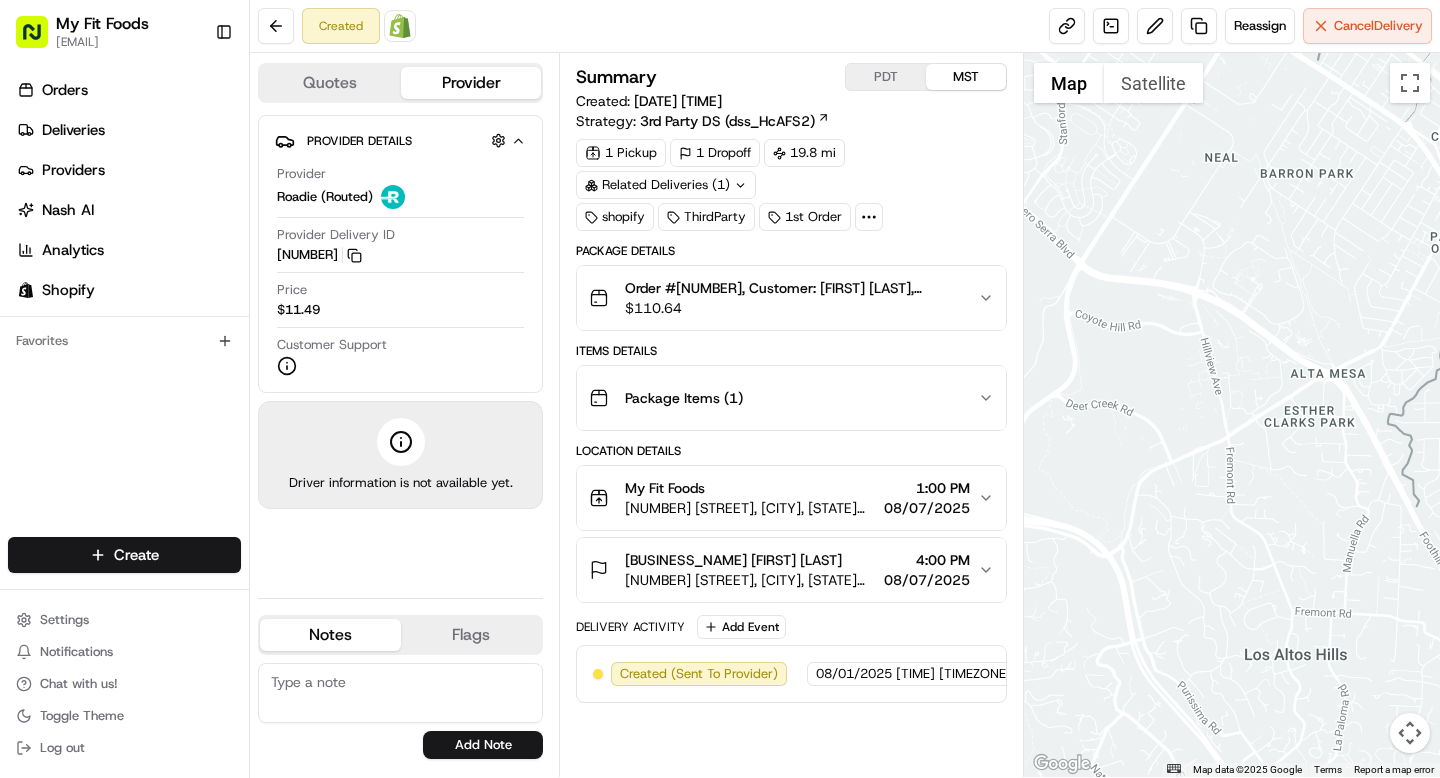 click 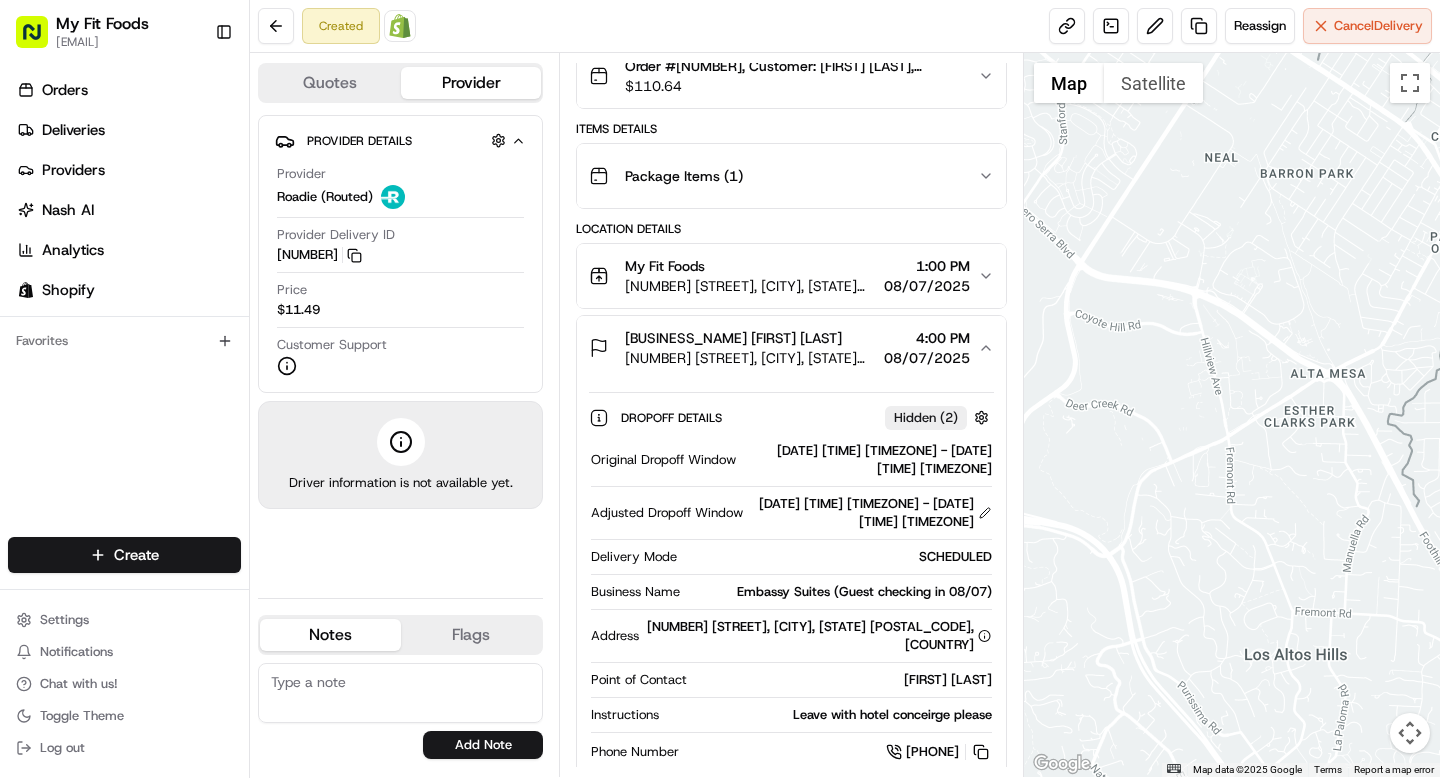 scroll, scrollTop: 357, scrollLeft: 0, axis: vertical 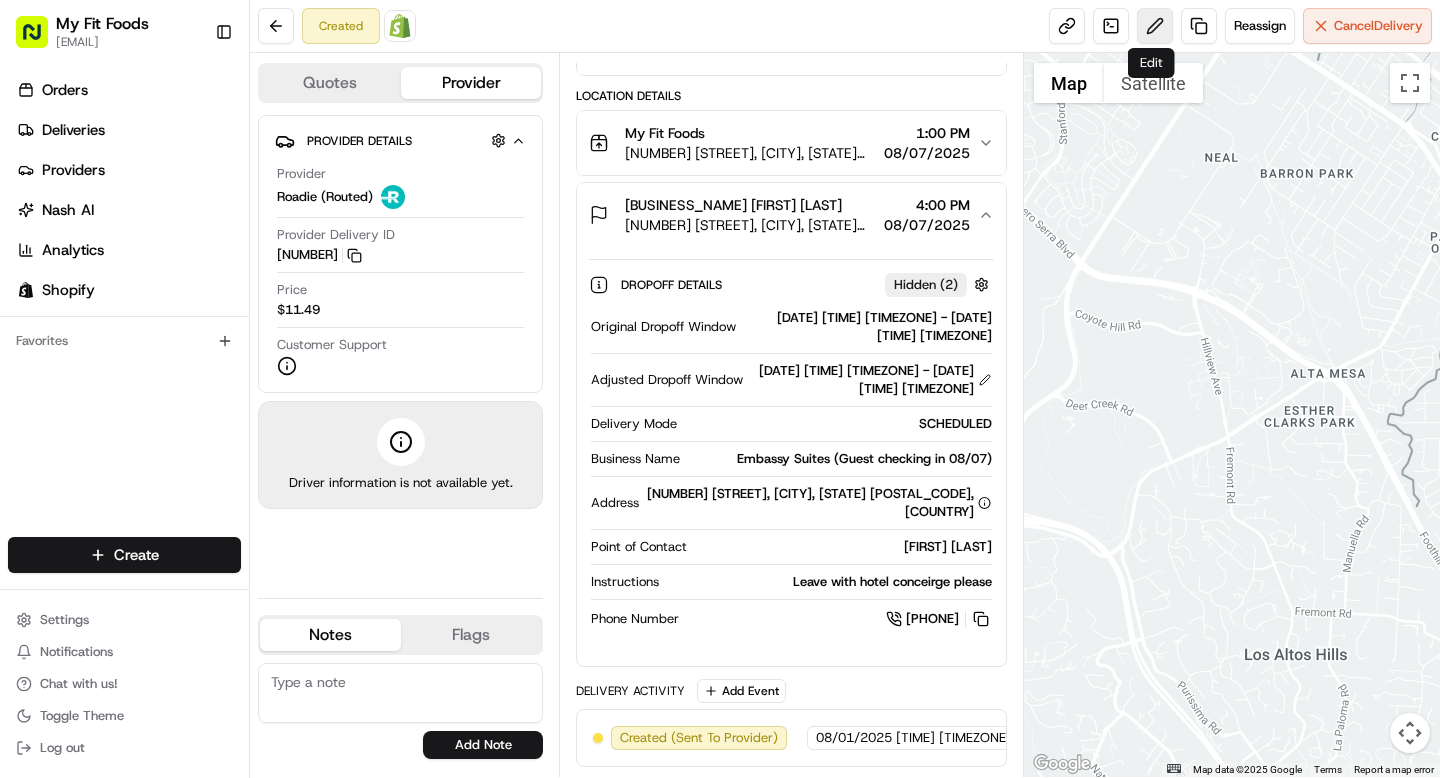 click at bounding box center [1155, 26] 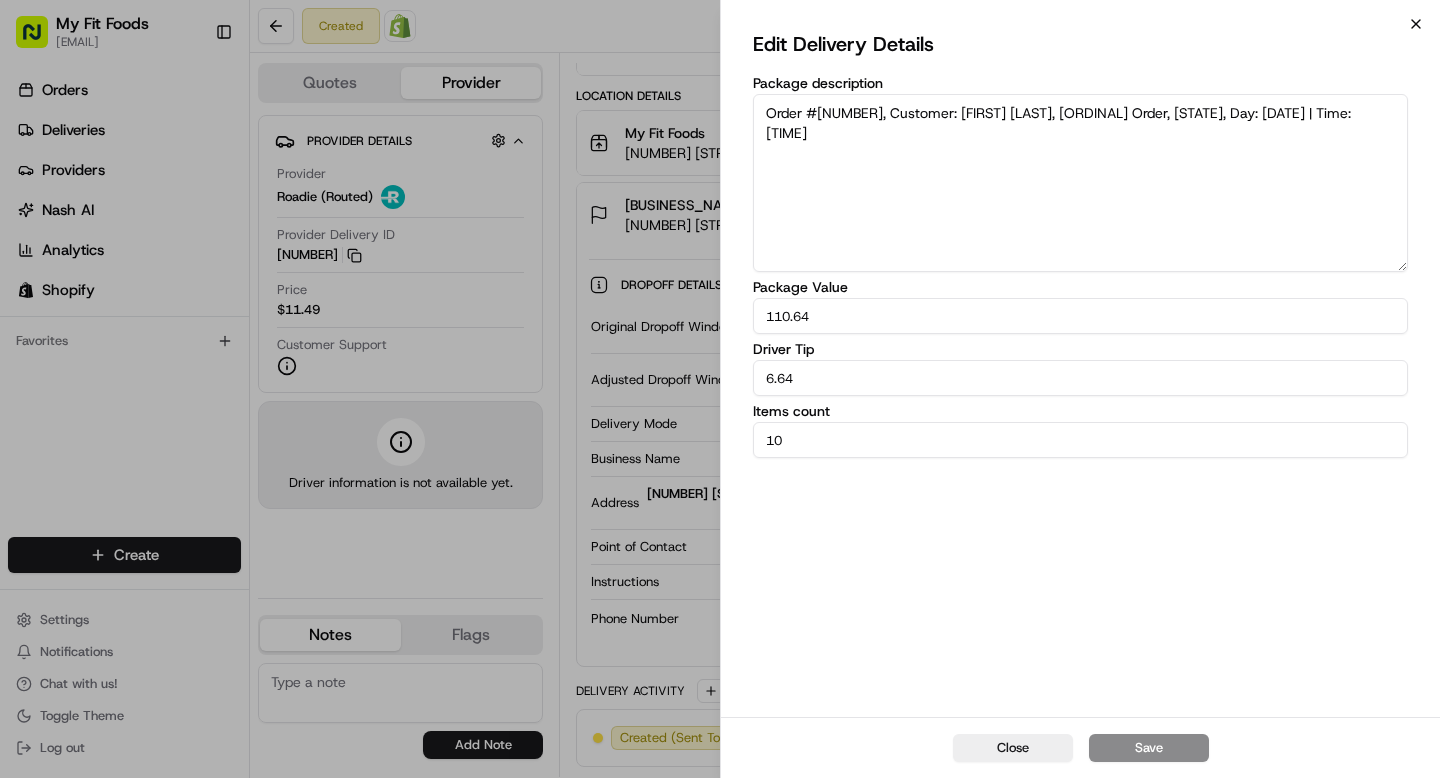 click 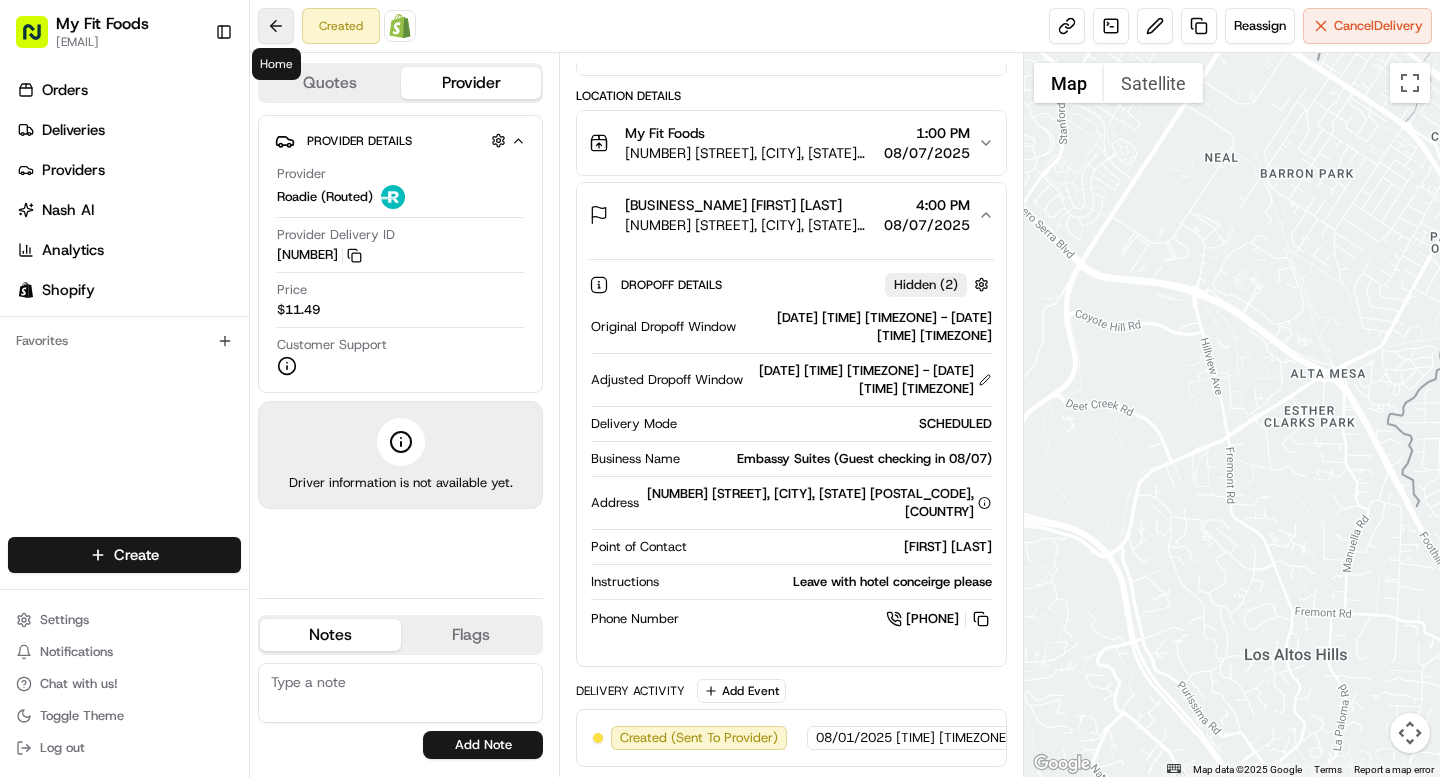 click at bounding box center [276, 26] 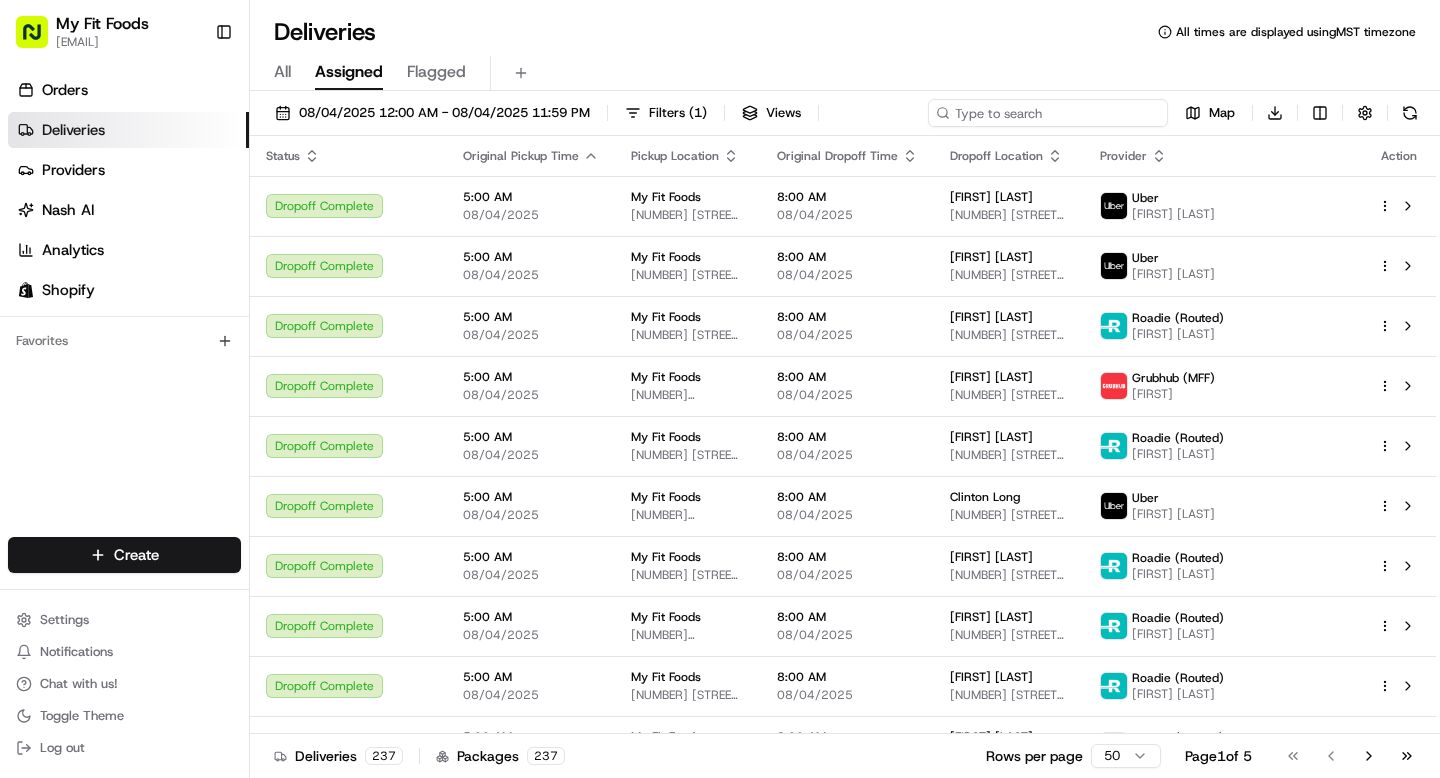 click at bounding box center (1048, 113) 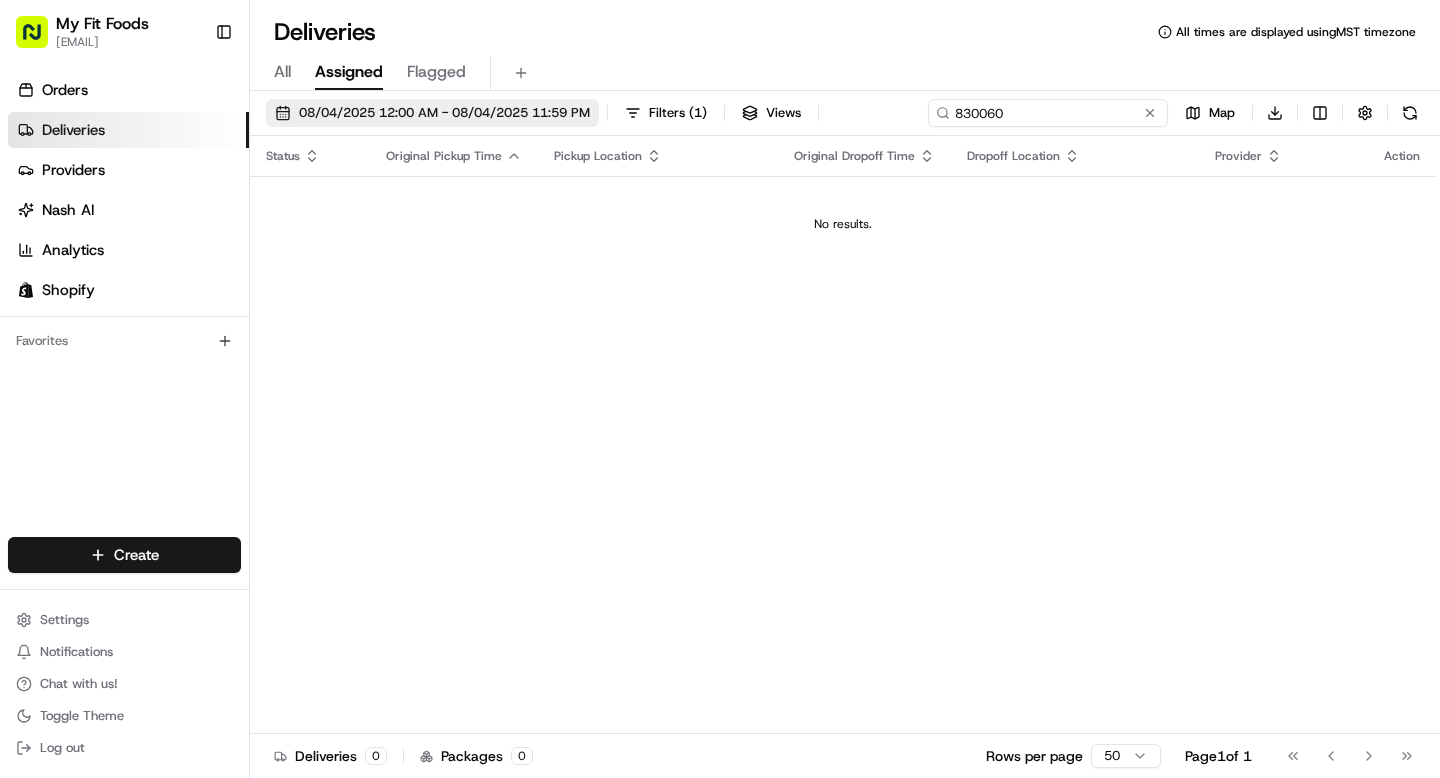 type on "830060" 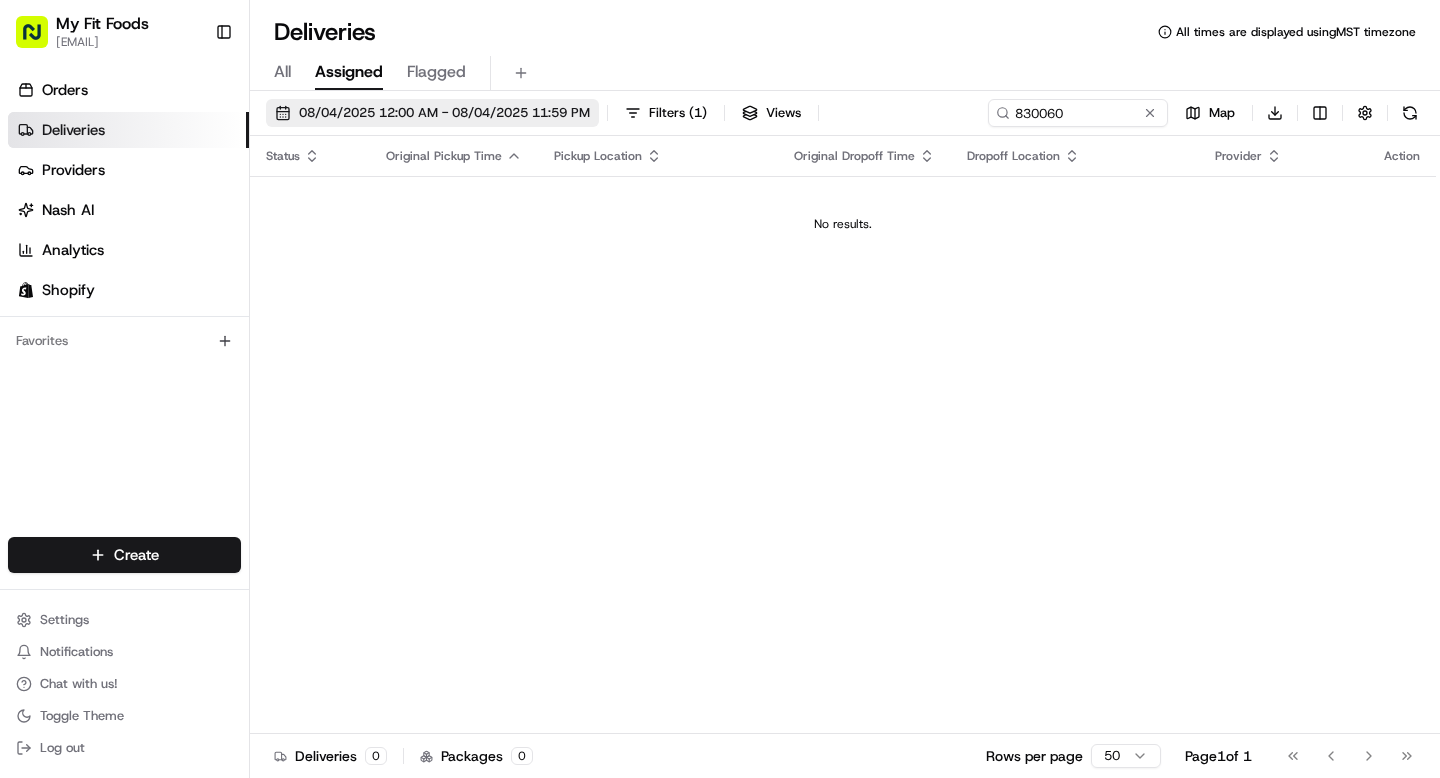 click on "08/04/2025 12:00 AM - 08/04/2025 11:59 PM" at bounding box center [444, 113] 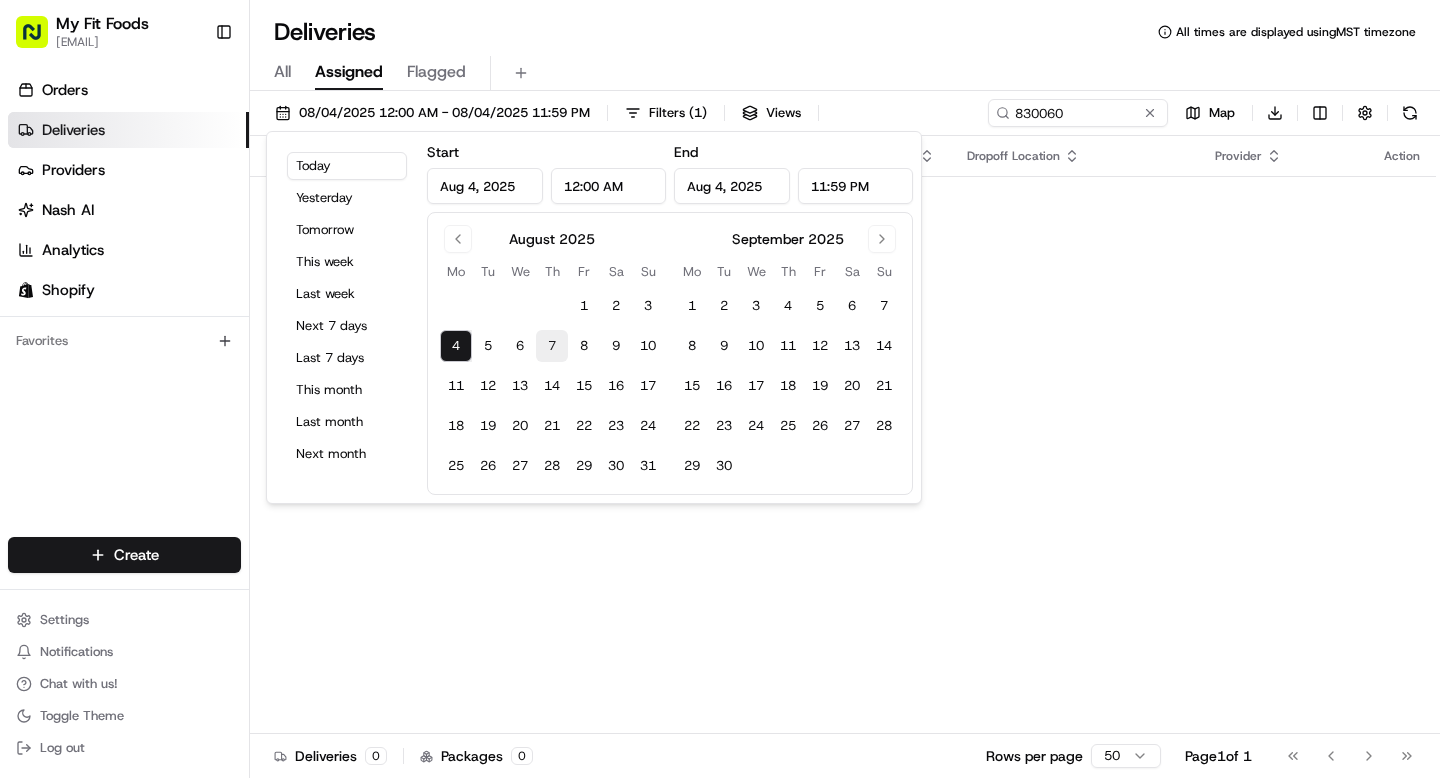 click on "7" at bounding box center (552, 346) 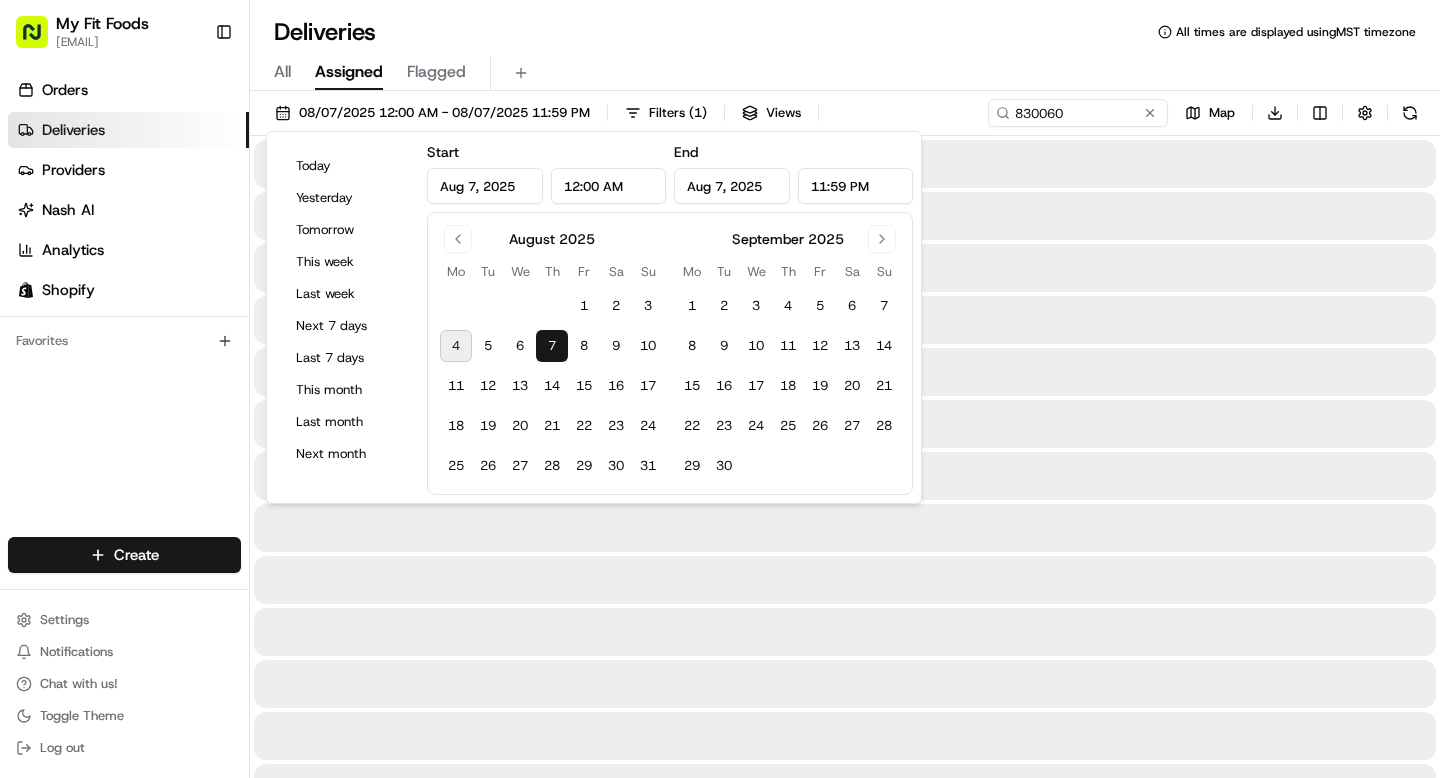 type on "Aug 7, 2025" 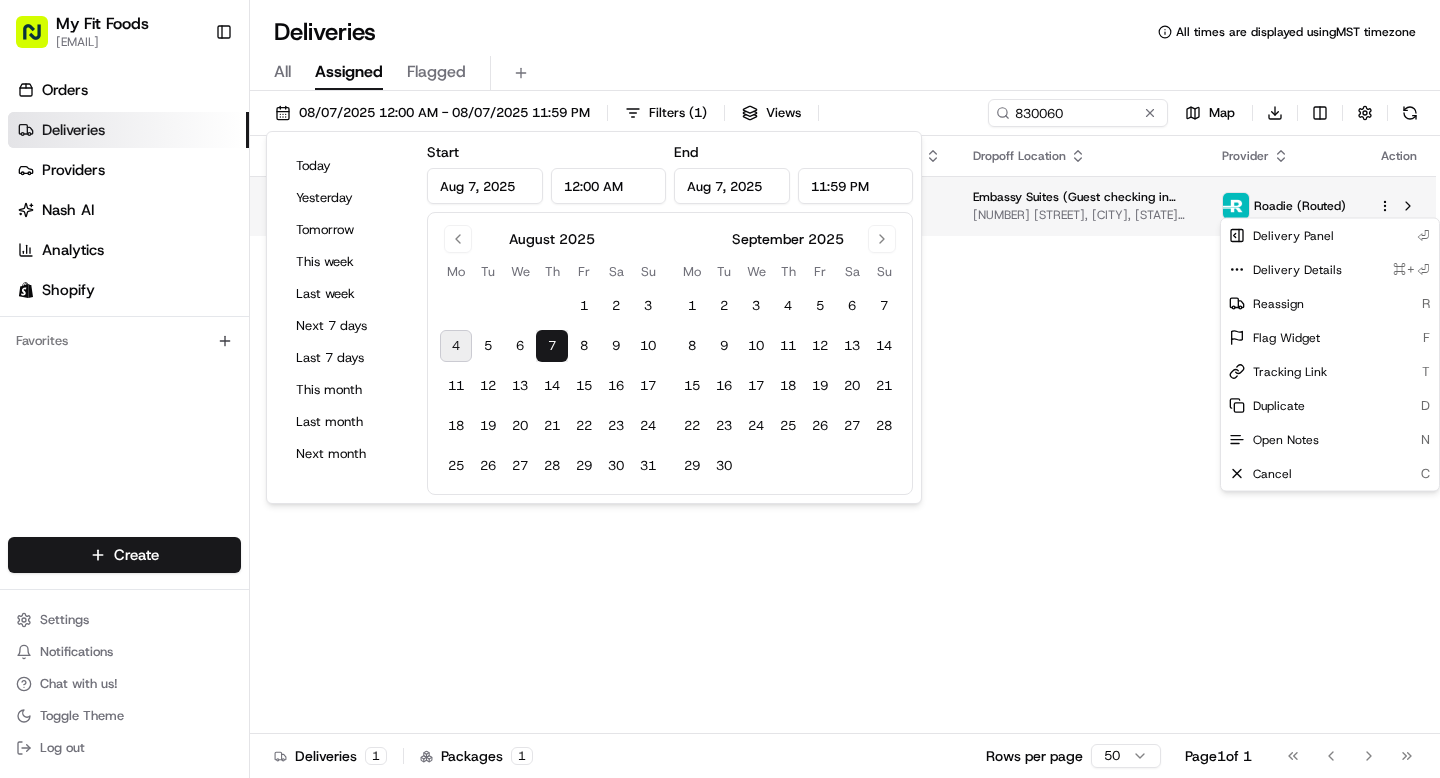 click on "My Fit Foods support@myfitfoods.com Toggle Sidebar Orders Deliveries Providers Nash AI Analytics Shopify Favorites Main Menu Members & Organization Organization Users Roles Preferences Customization Tracking Orchestration Automations Dispatch Strategy Optimization Strategy Locations Pickup Locations Dropoff Locations Shifts Billing Billing Refund Requests Integrations Notification Triggers Webhooks API Keys Request Logs Create Settings Notifications Chat with us! Toggle Theme Log out Deliveries All times are displayed using  MST   timezone All Assigned Flagged 08/07/2025 12:00 AM - 08/07/2025 11:59 PM Filters ( 1 ) Views 830060 Map Download Status Original Pickup Time Pickup Location Original Dropoff Time Dropoff Location Provider Action Created 1:00 PM 08/07/2025 My Fit Foods 3600 SW Cedar Hills Blvd, Beaverton, OR 97005, USA 4:00 PM 08/07/2025 Embassy Suites (Guest checking in 08/07) 7900 NE 82nd Ave, Portland, OR 97220, US Roadie (Routed) Deliveries 1 Packages 1 Rows per page 50 Page  1  of" at bounding box center (720, 389) 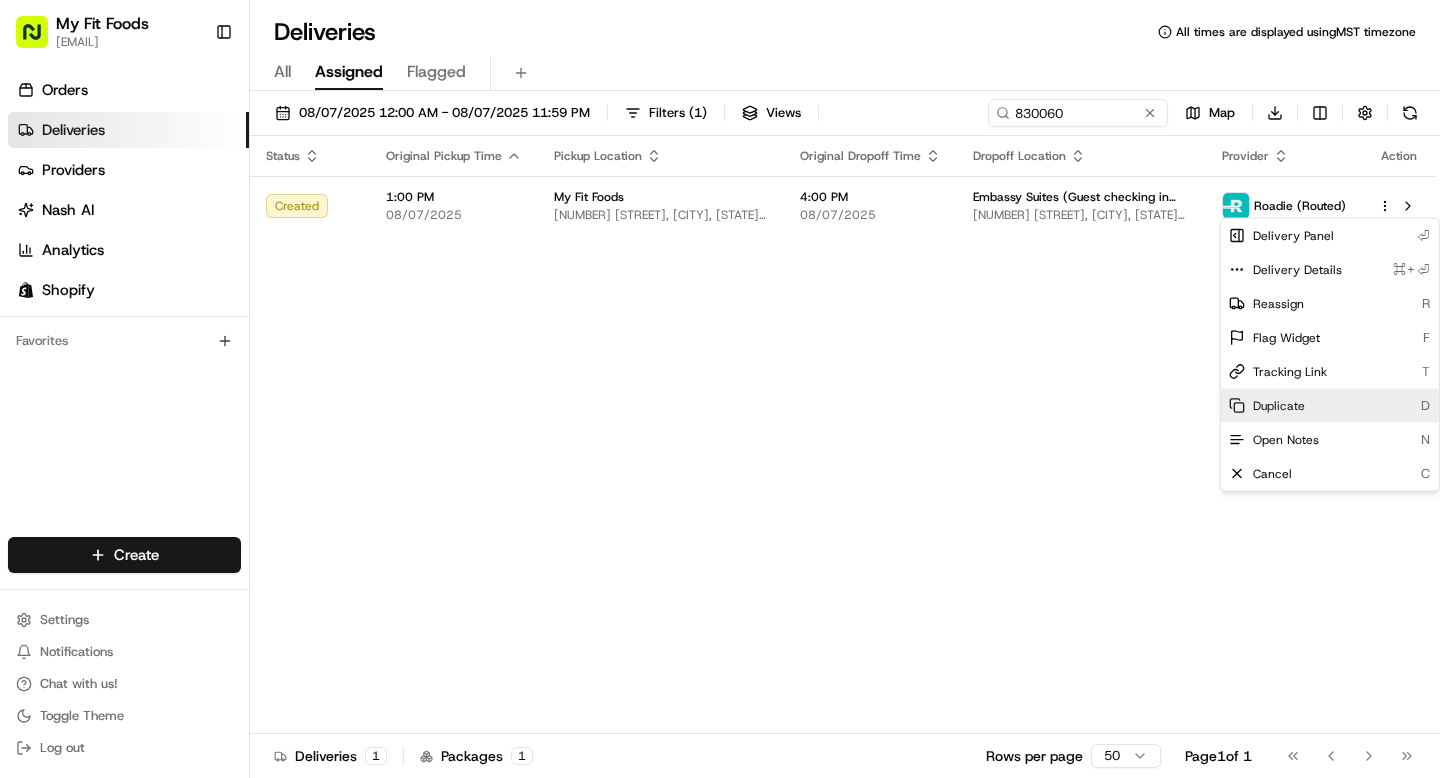 click on "Duplicate" at bounding box center (1279, 406) 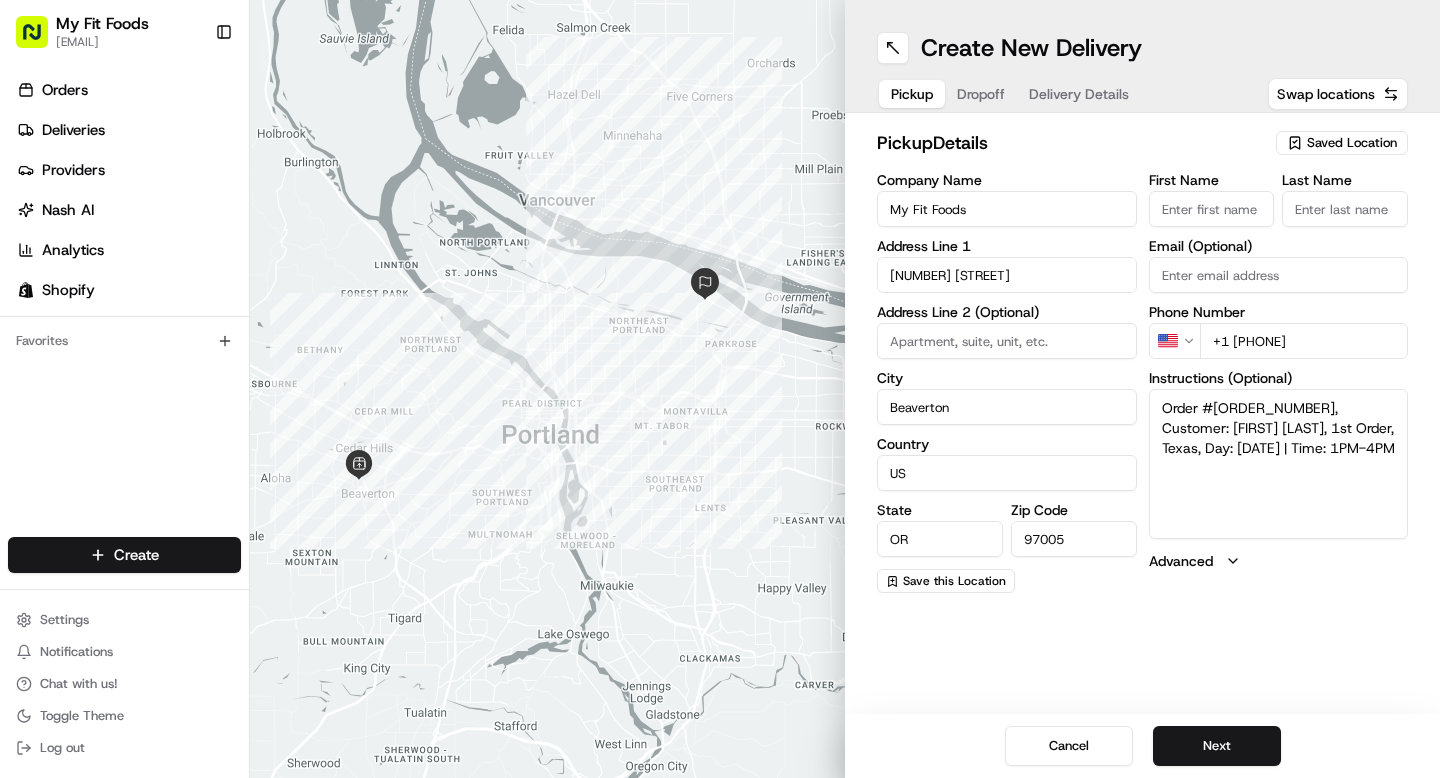 scroll, scrollTop: 0, scrollLeft: 0, axis: both 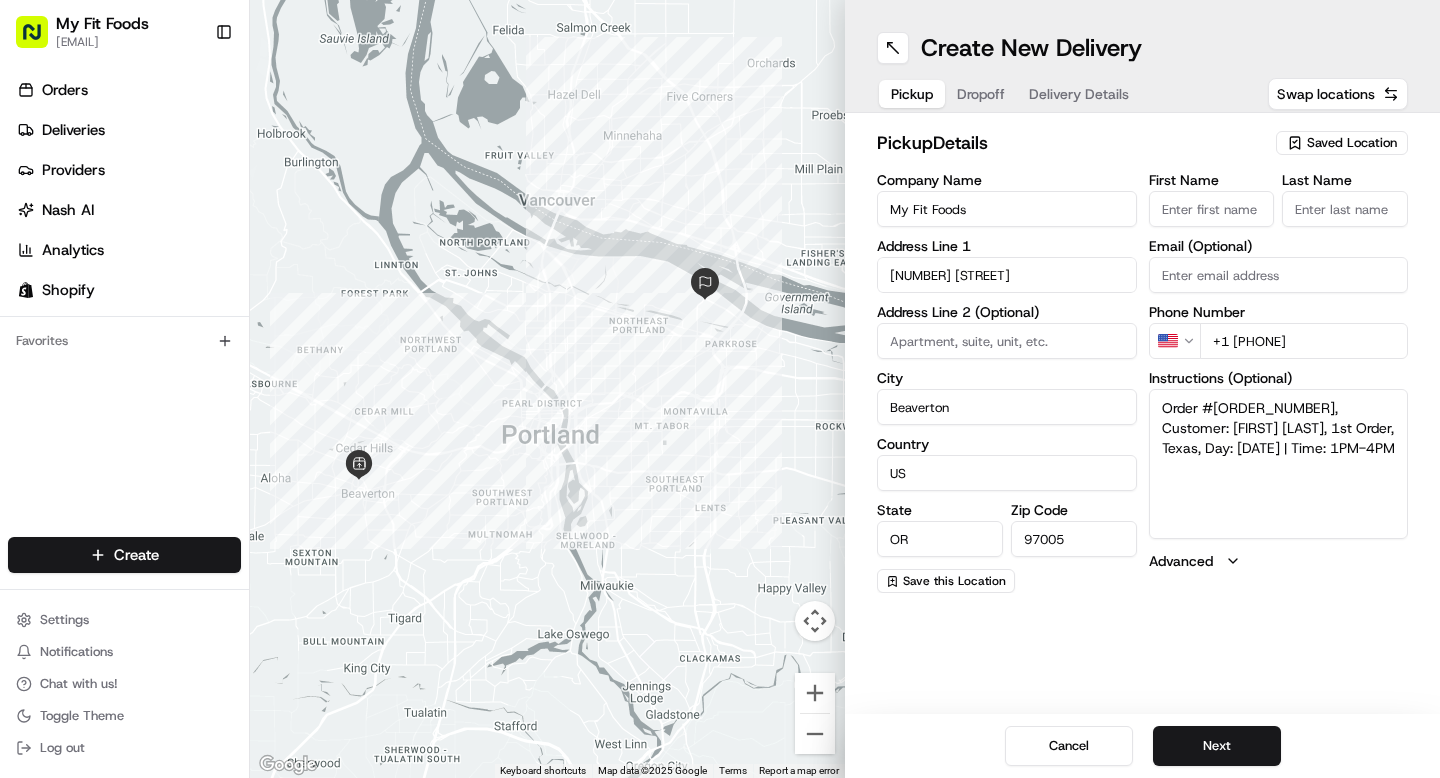 click on "Dropoff" at bounding box center (981, 94) 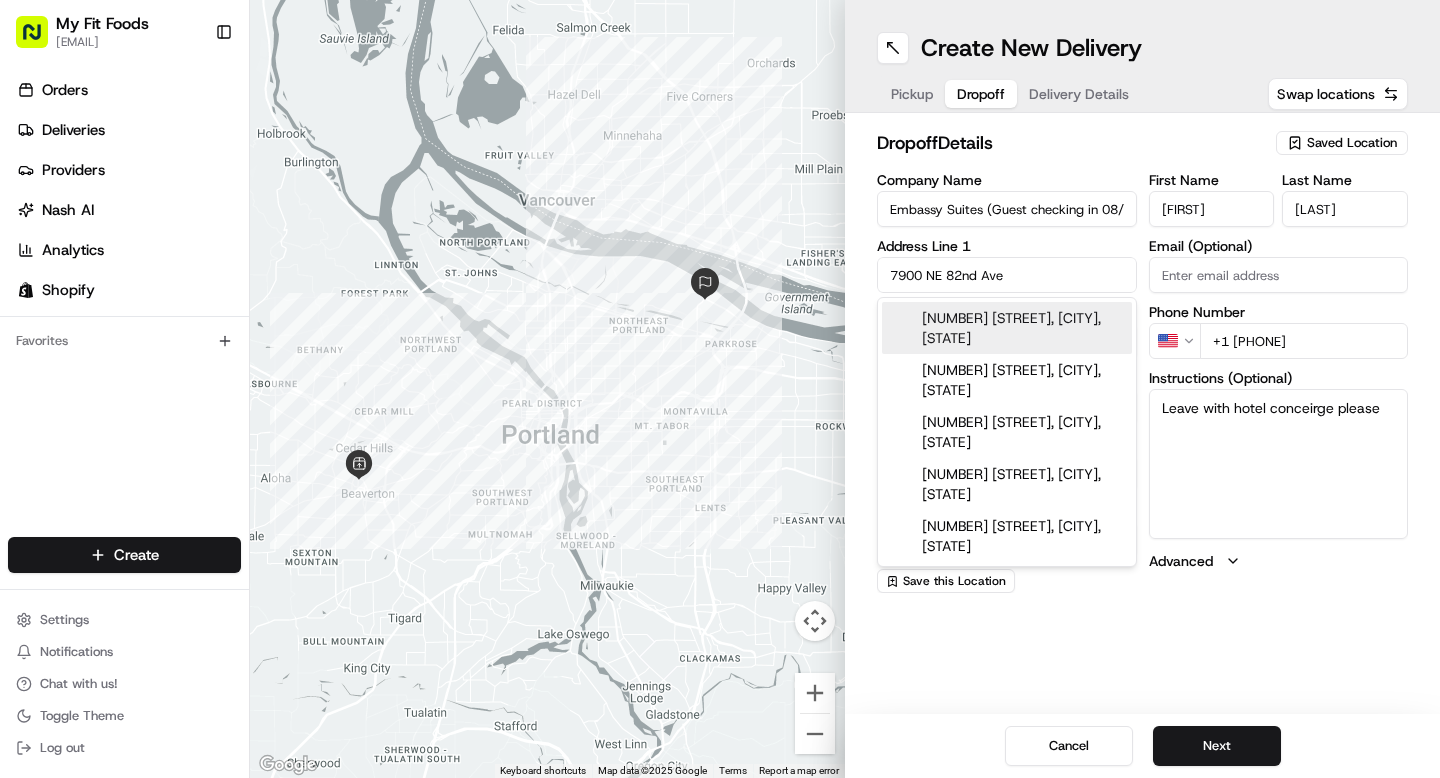drag, startPoint x: 1018, startPoint y: 274, endPoint x: 773, endPoint y: 269, distance: 245.05101 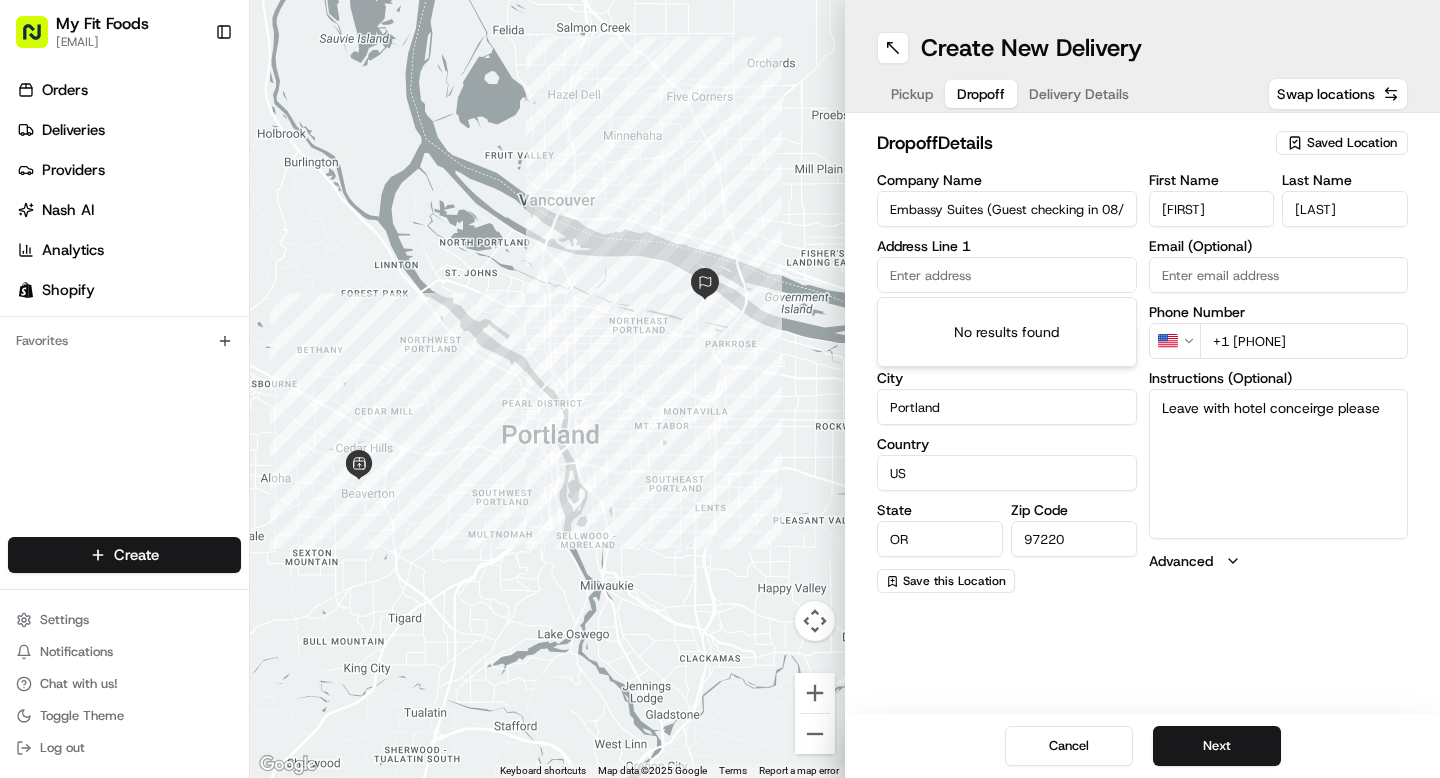 paste on "830060" 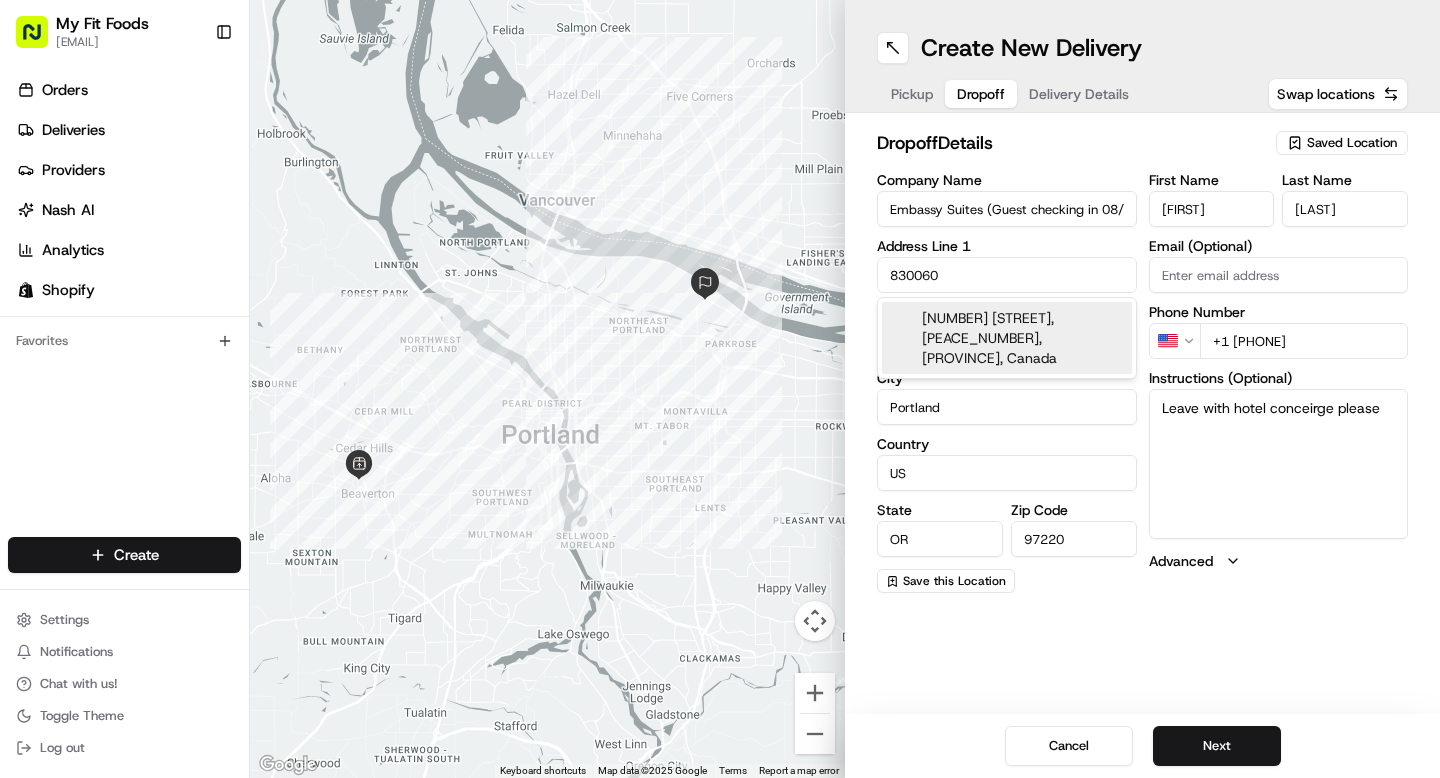drag, startPoint x: 965, startPoint y: 278, endPoint x: 801, endPoint y: 273, distance: 164.0762 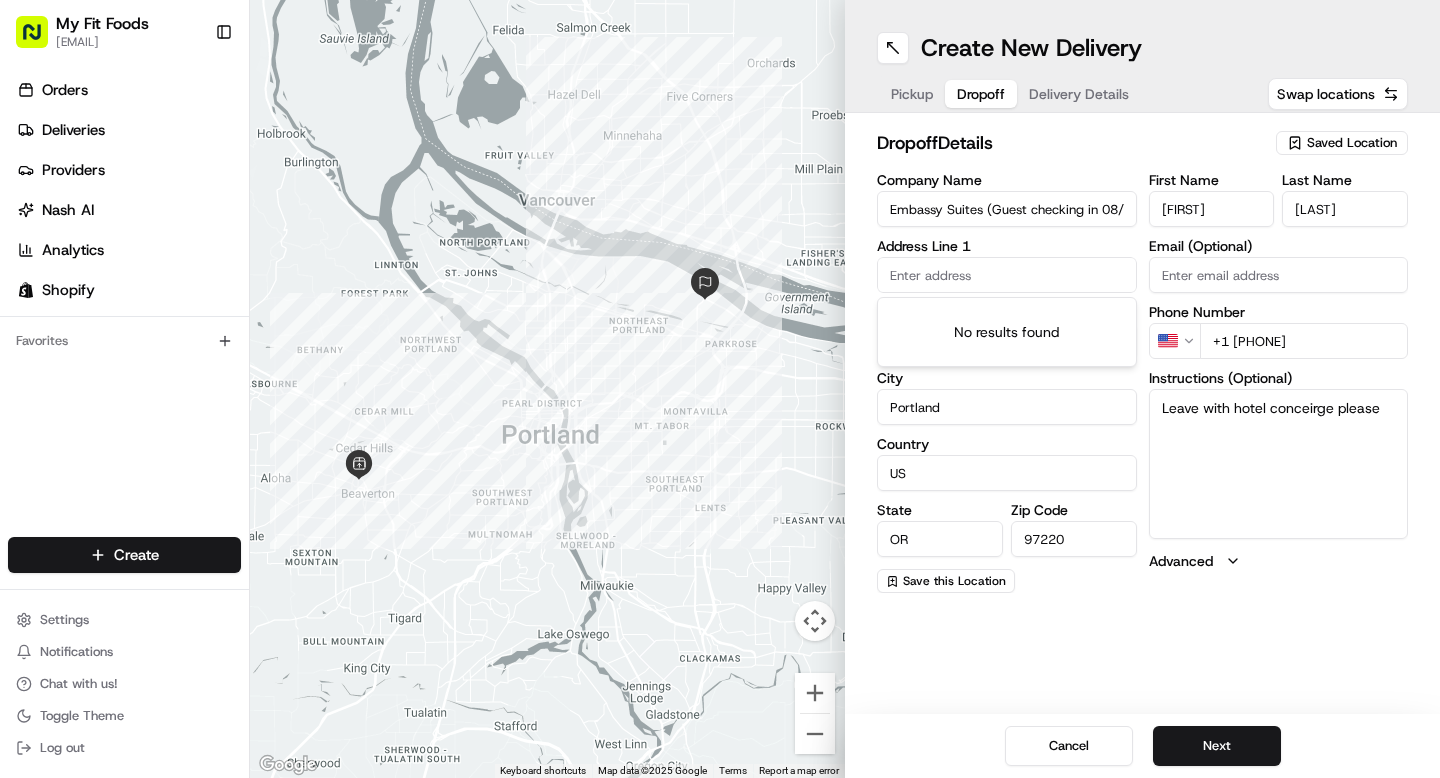 paste on "333 W Columbia Way, Vancouver, WA 98660" 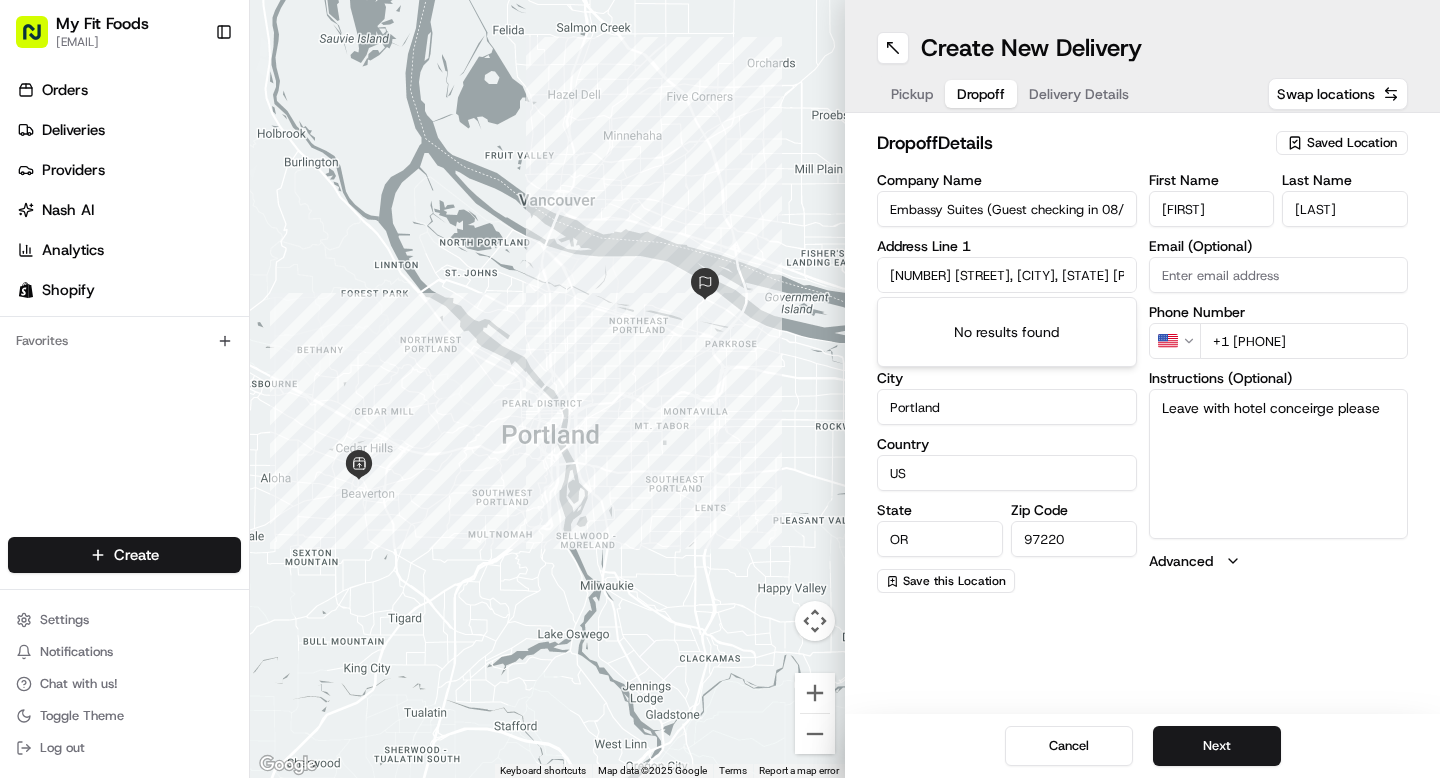 scroll, scrollTop: 0, scrollLeft: 41, axis: horizontal 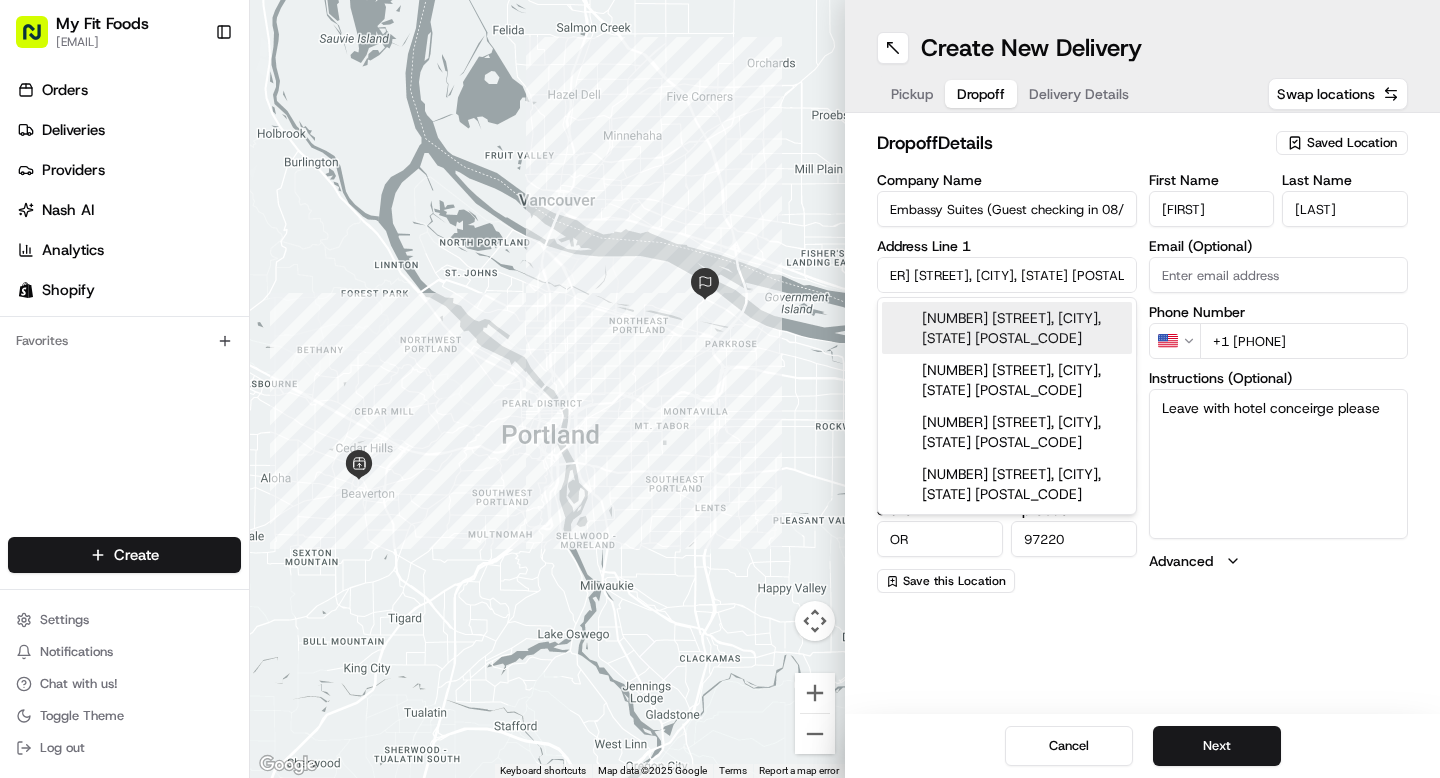 click on "333 West Columbia Way, Vancouver, WA 98660" at bounding box center [1007, 328] 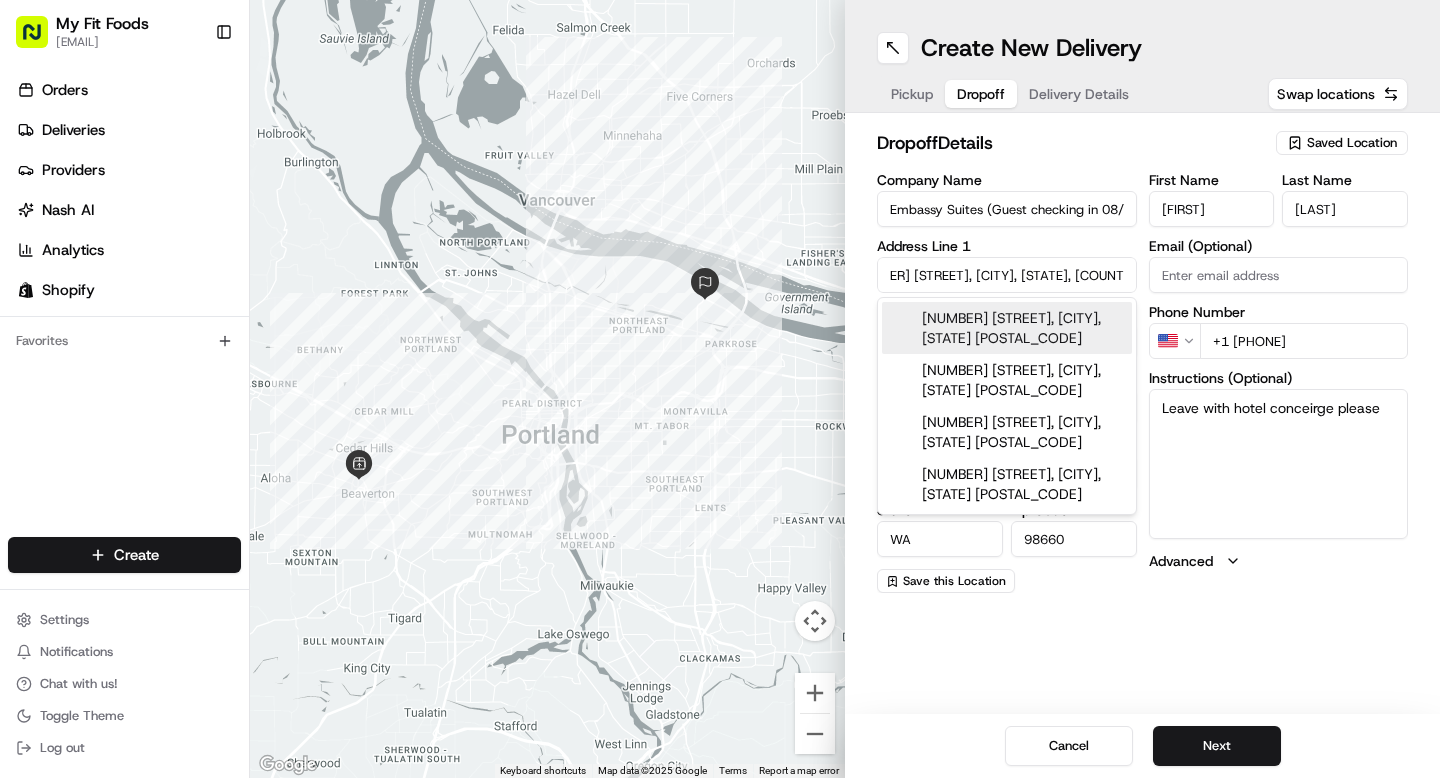 type on "333 West Columbia Way" 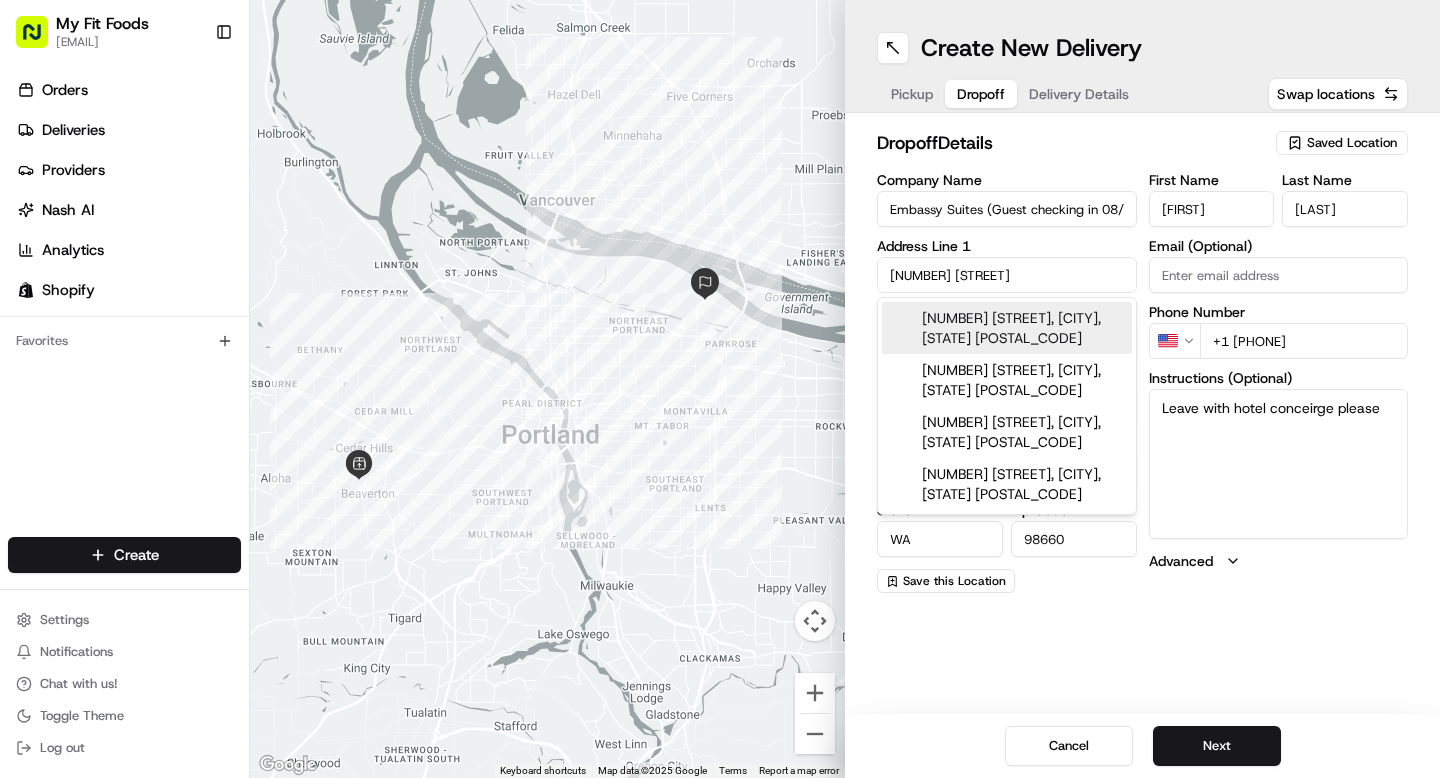 scroll, scrollTop: 0, scrollLeft: 0, axis: both 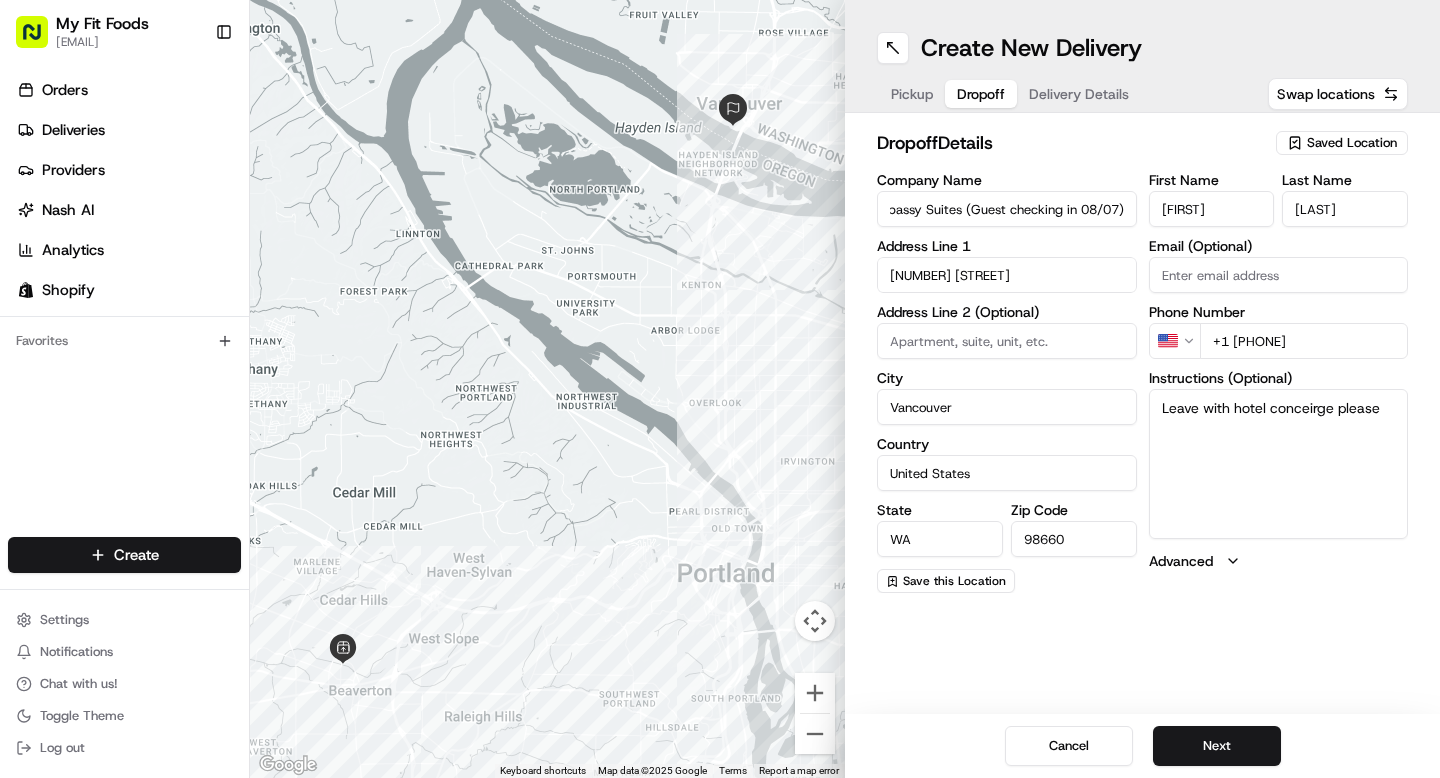 drag, startPoint x: 890, startPoint y: 207, endPoint x: 1169, endPoint y: 201, distance: 279.0645 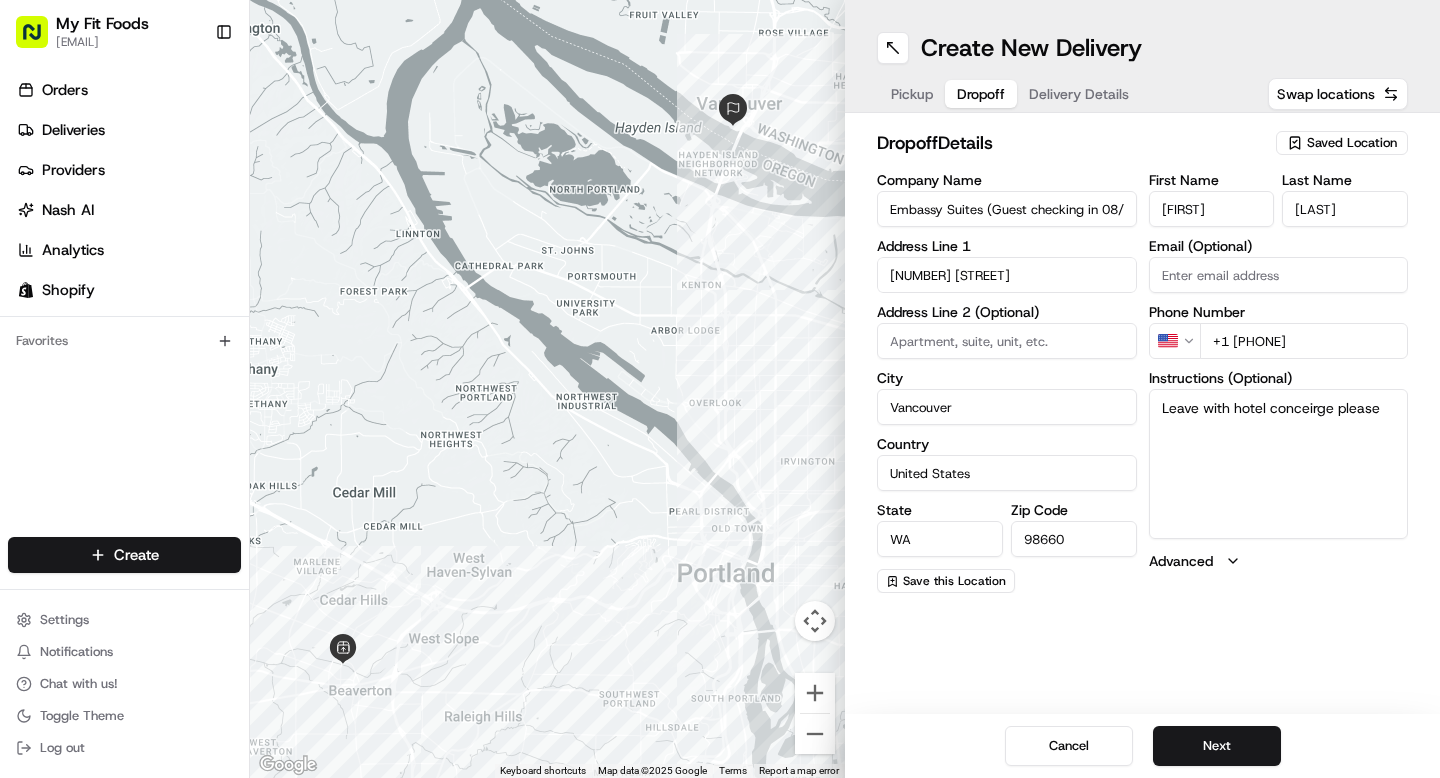 drag, startPoint x: 963, startPoint y: 206, endPoint x: 829, endPoint y: 201, distance: 134.09325 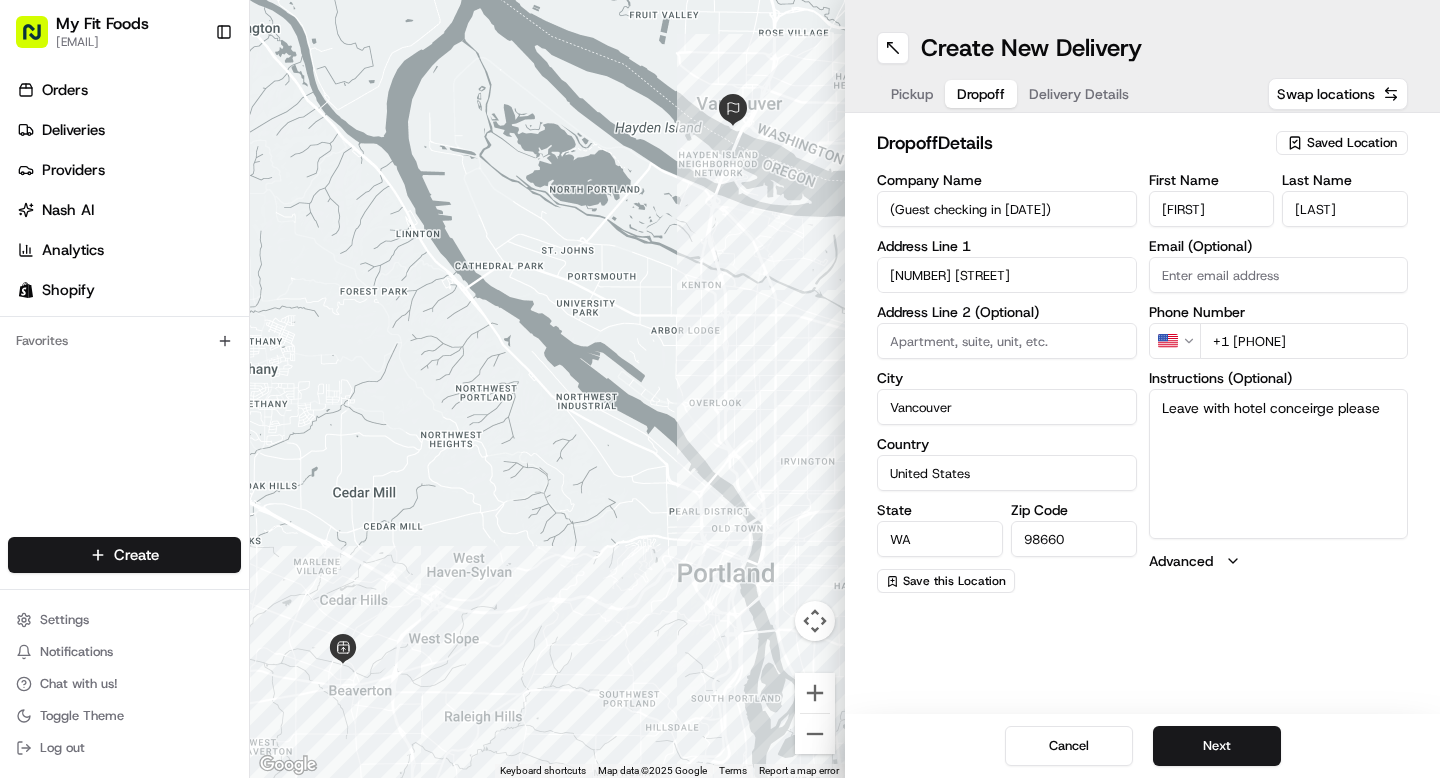 paste on "AC Hotel Vancouver Waterfront" 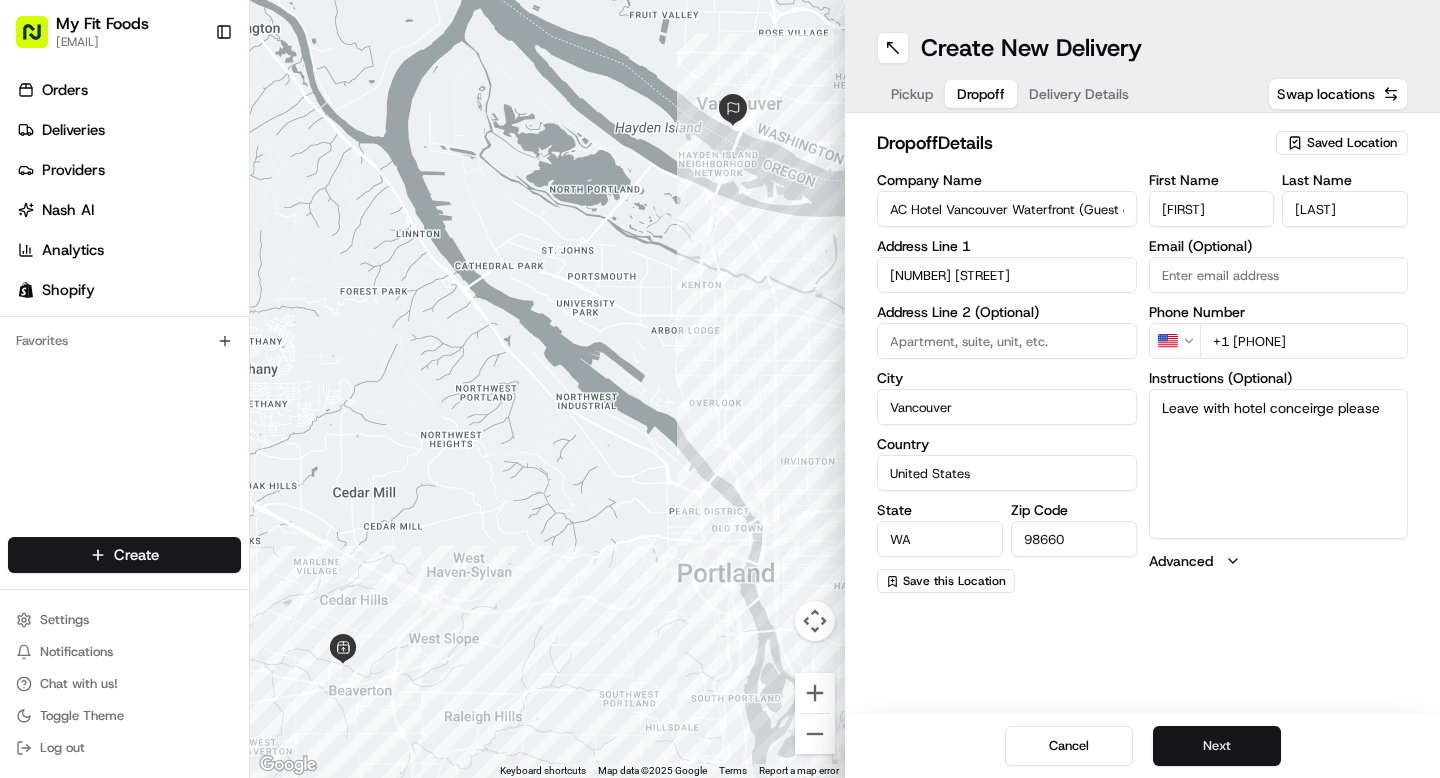 type on "AC Hotel Vancouver Waterfront (Guest checking in 08/07)" 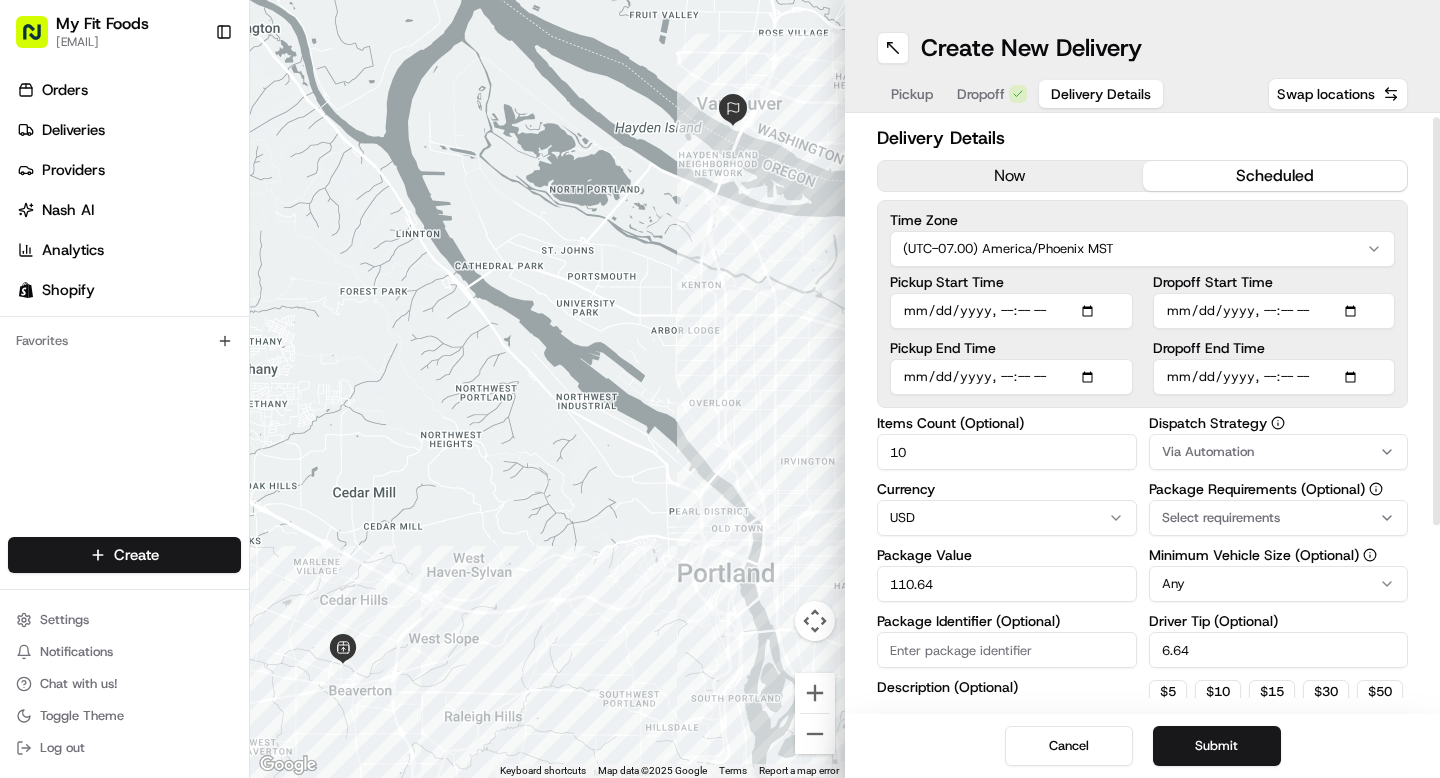 scroll, scrollTop: 6, scrollLeft: 0, axis: vertical 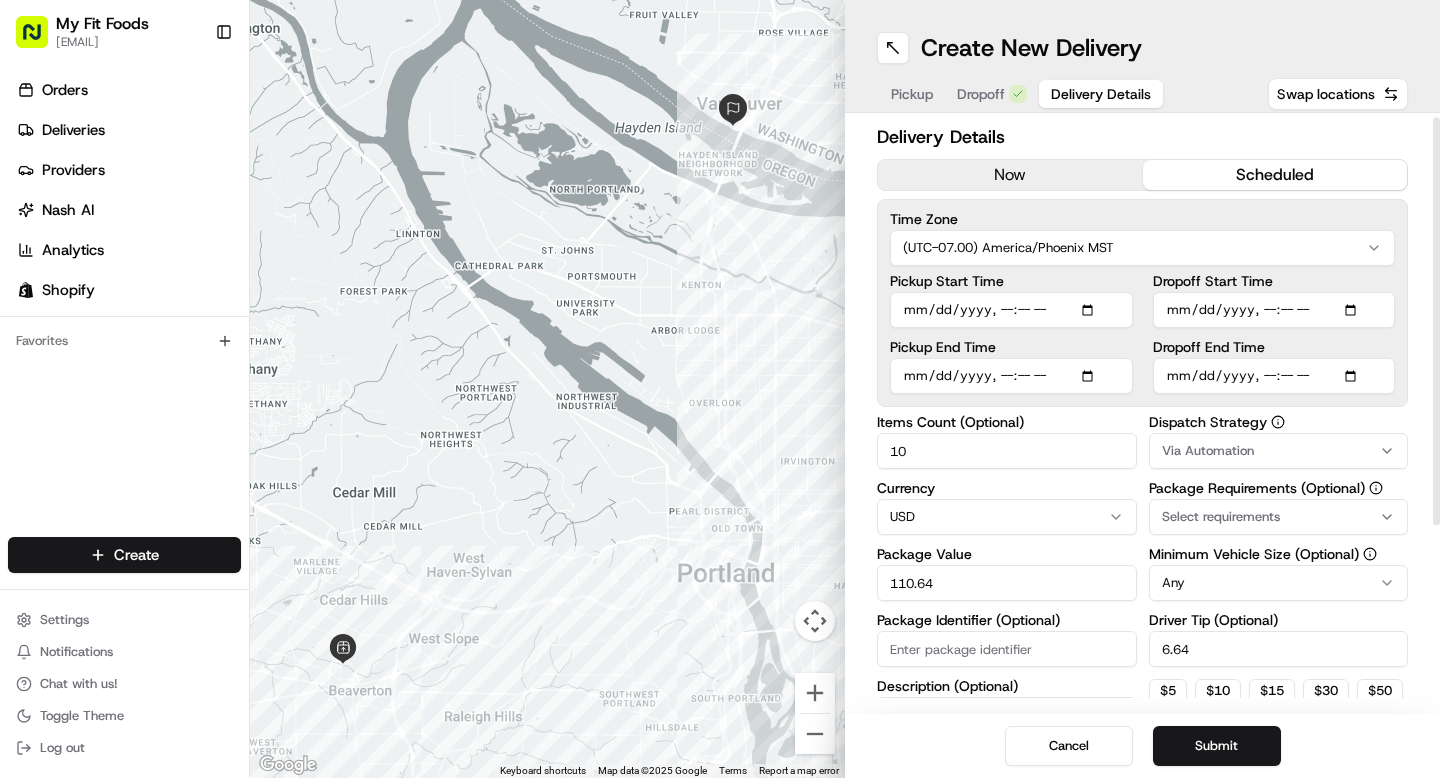 click on "Dropoff" at bounding box center (992, 94) 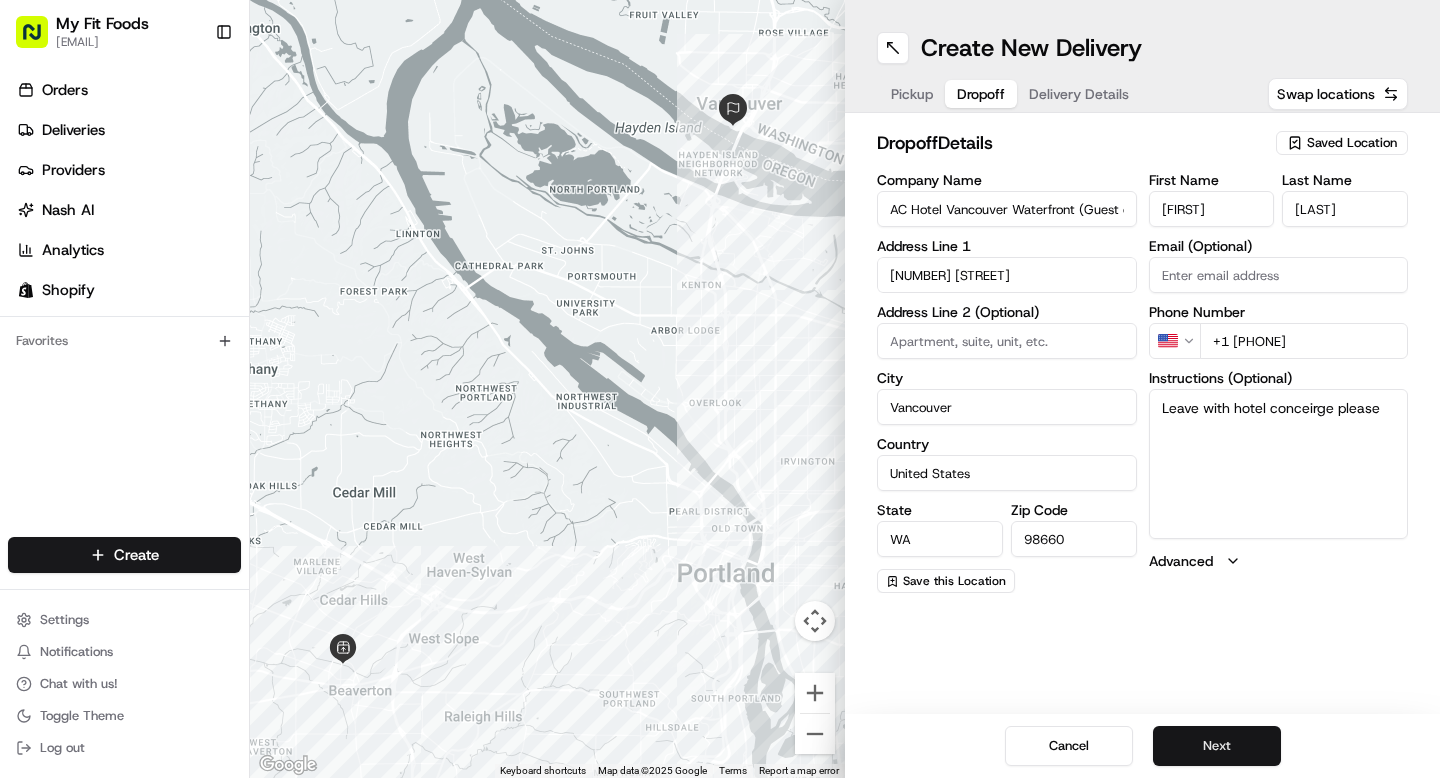 click on "Next" at bounding box center (1217, 746) 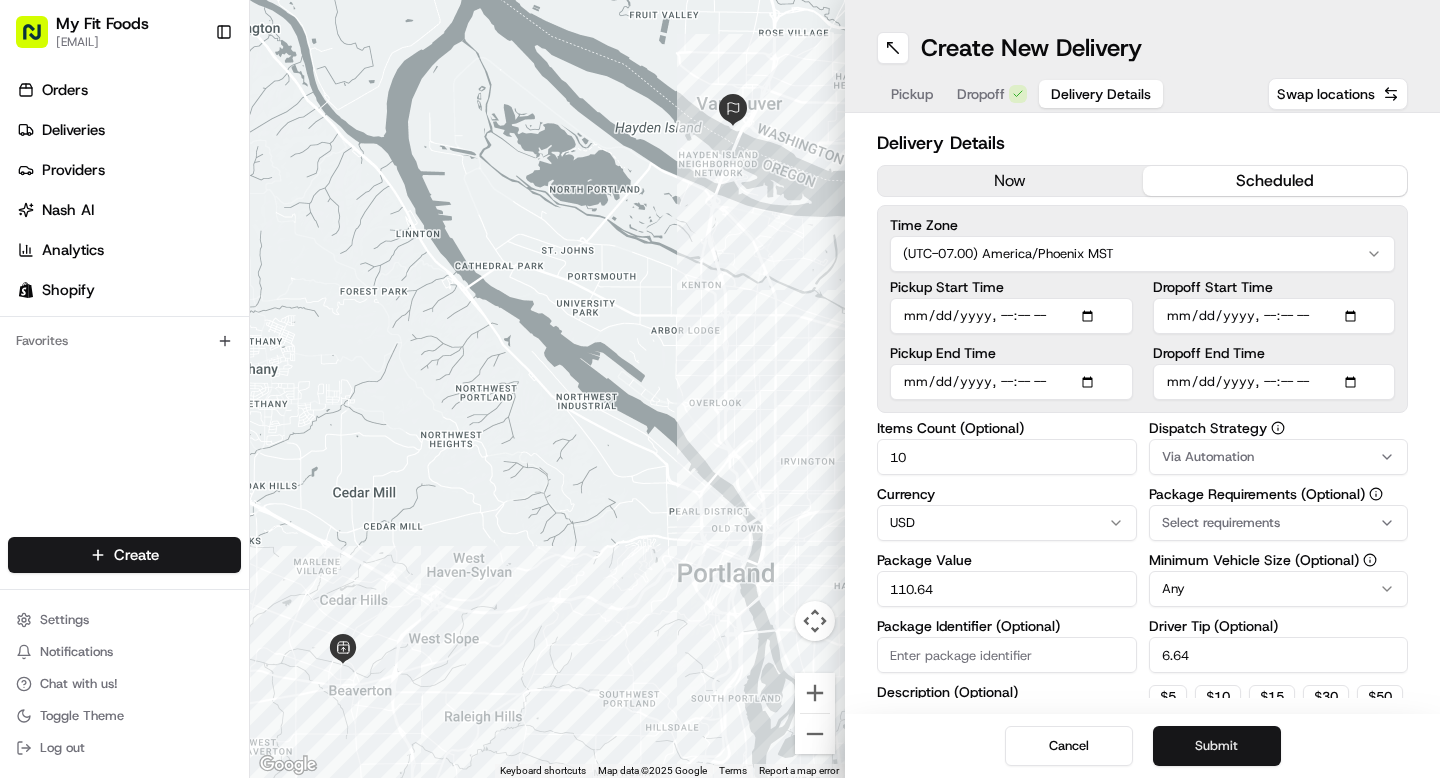 click on "Submit" at bounding box center [1217, 746] 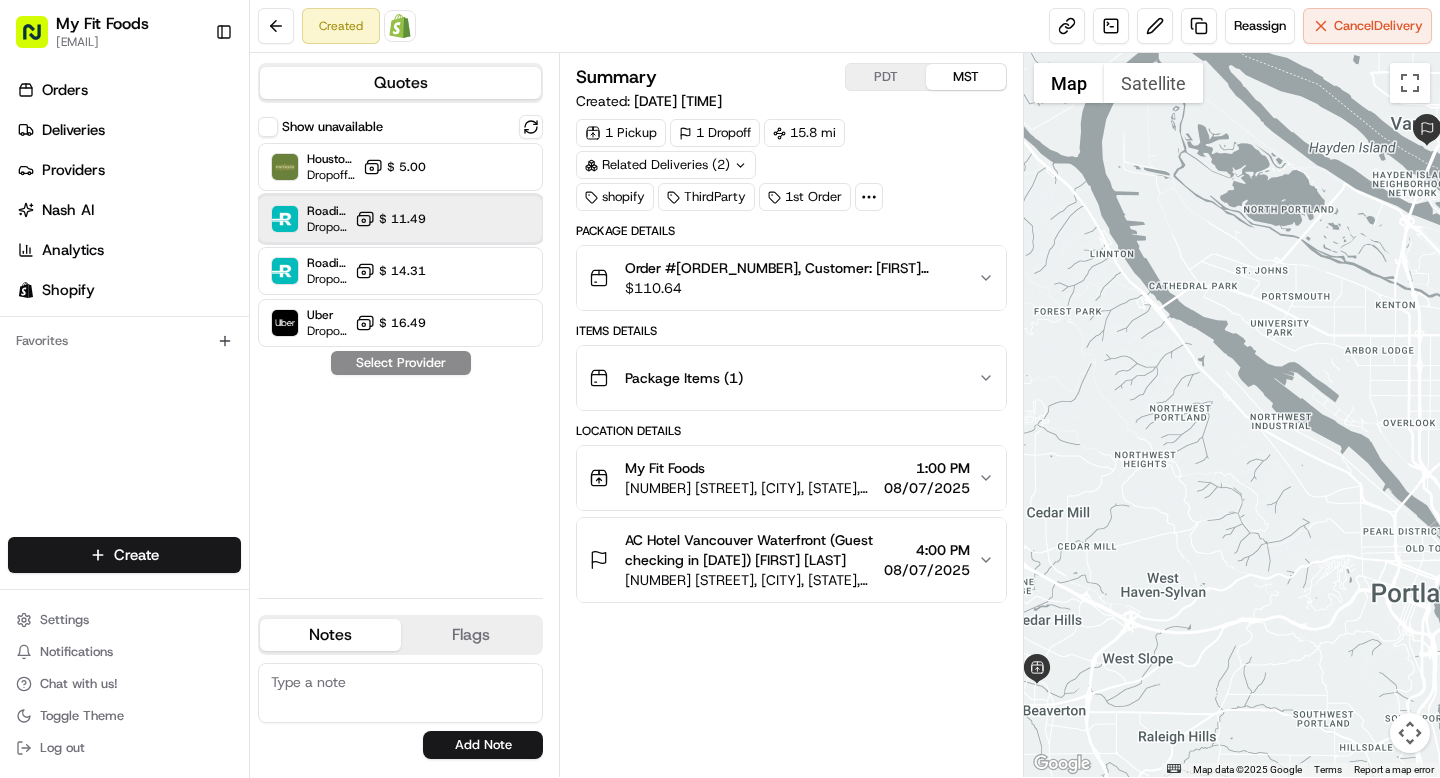 click on "Roadie (Routed) Dropoff ETA   - $   11.49" at bounding box center (400, 219) 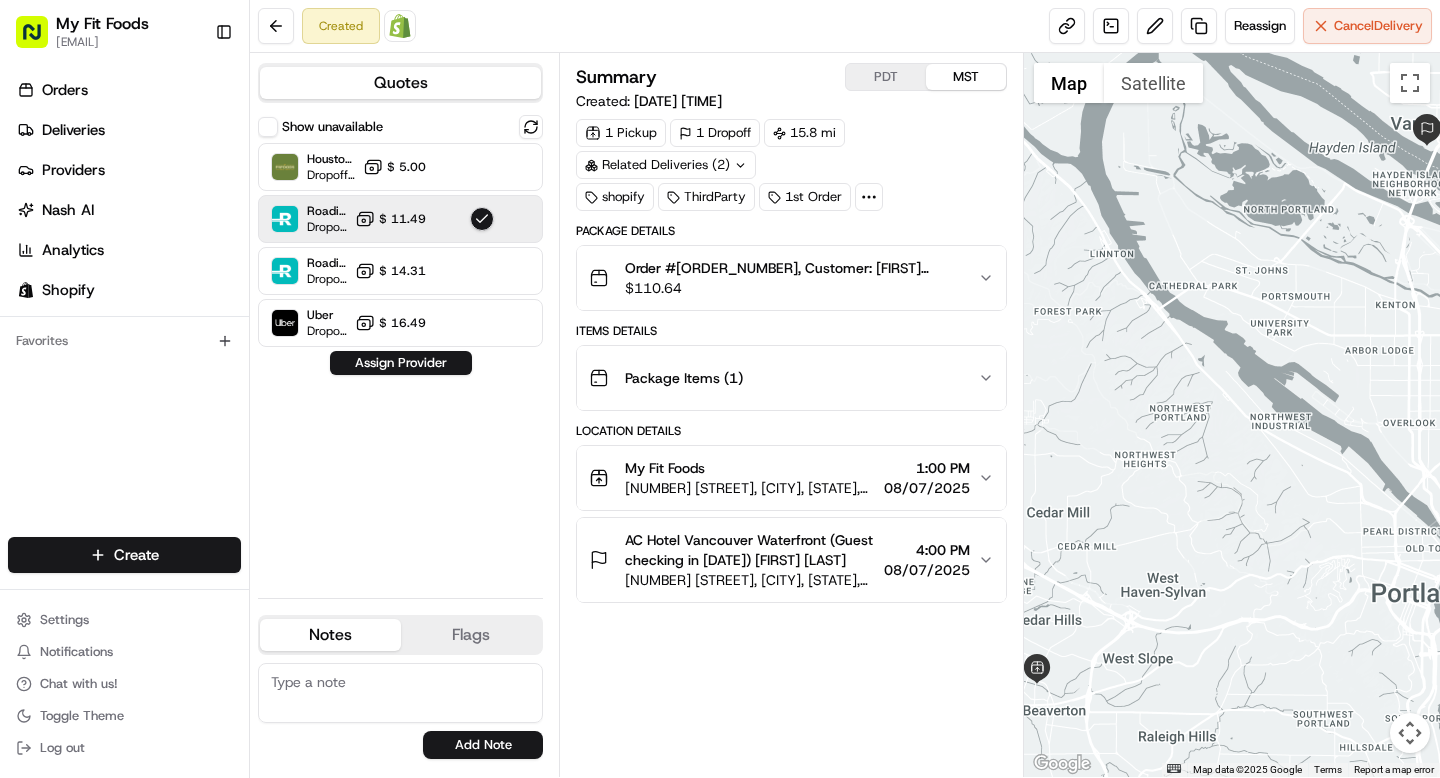click on "Order #830060, Customer: Nicole Simpson, 1st Order, Texas, Day: 2025-08-07 | Time: 1PM-4PM $ 110.64" at bounding box center [791, 278] 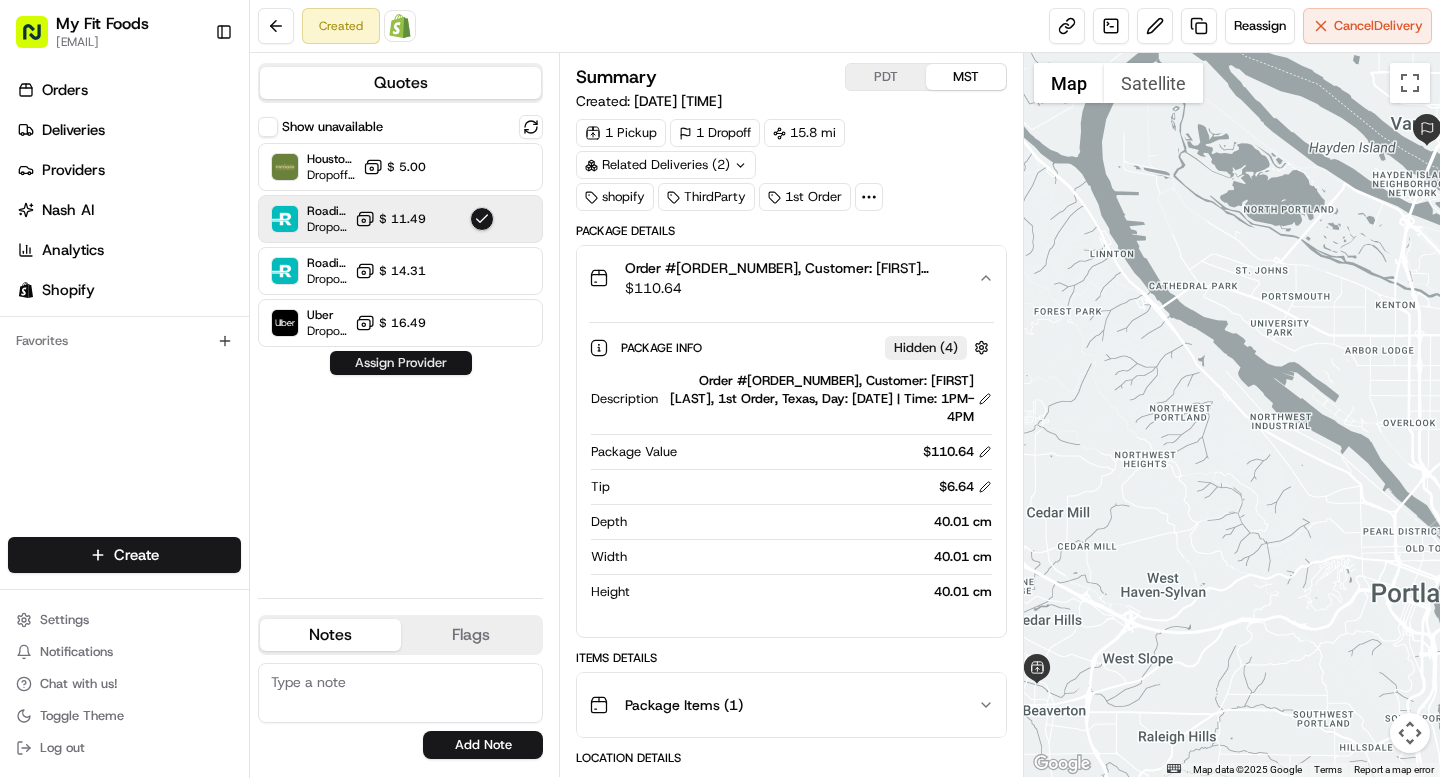 click on "Assign Provider" at bounding box center (401, 363) 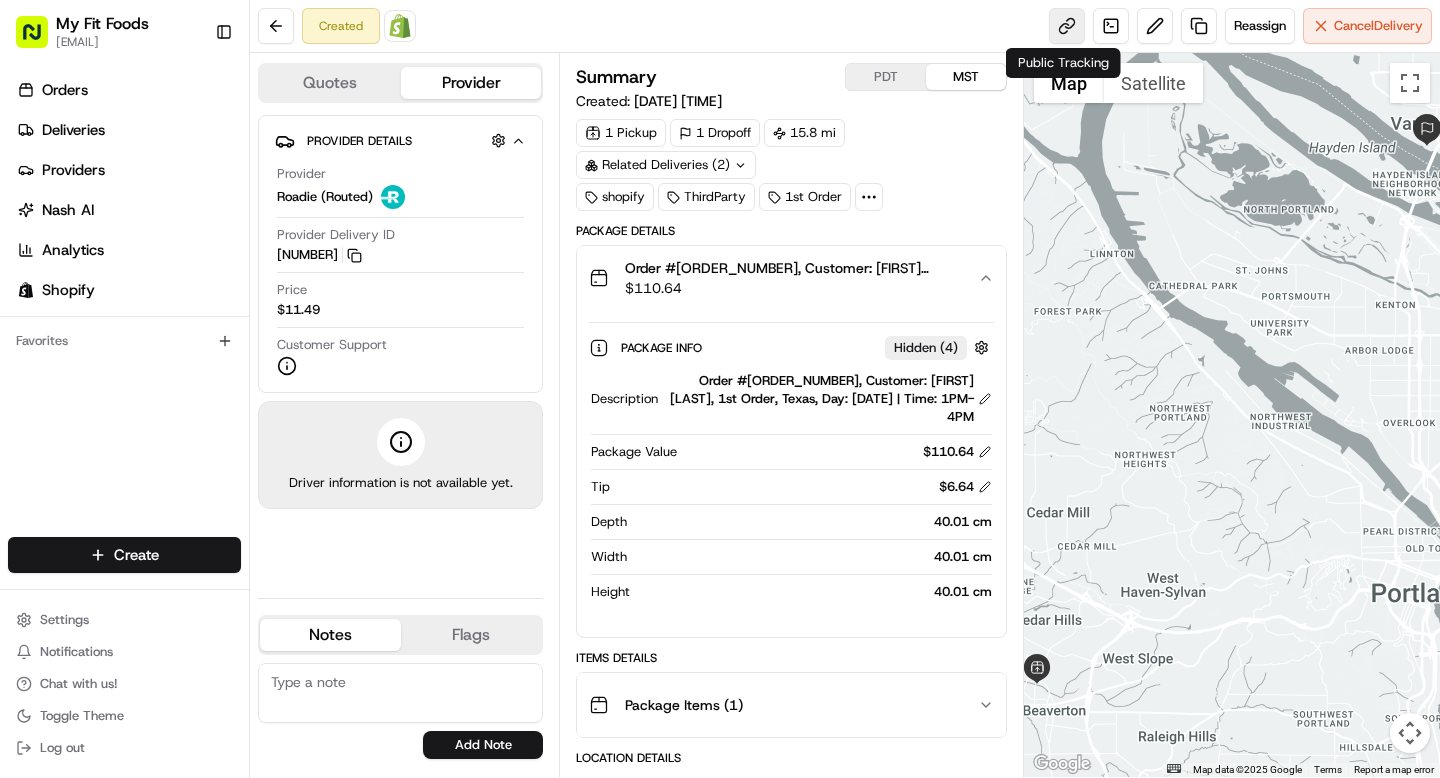 click at bounding box center (1067, 26) 